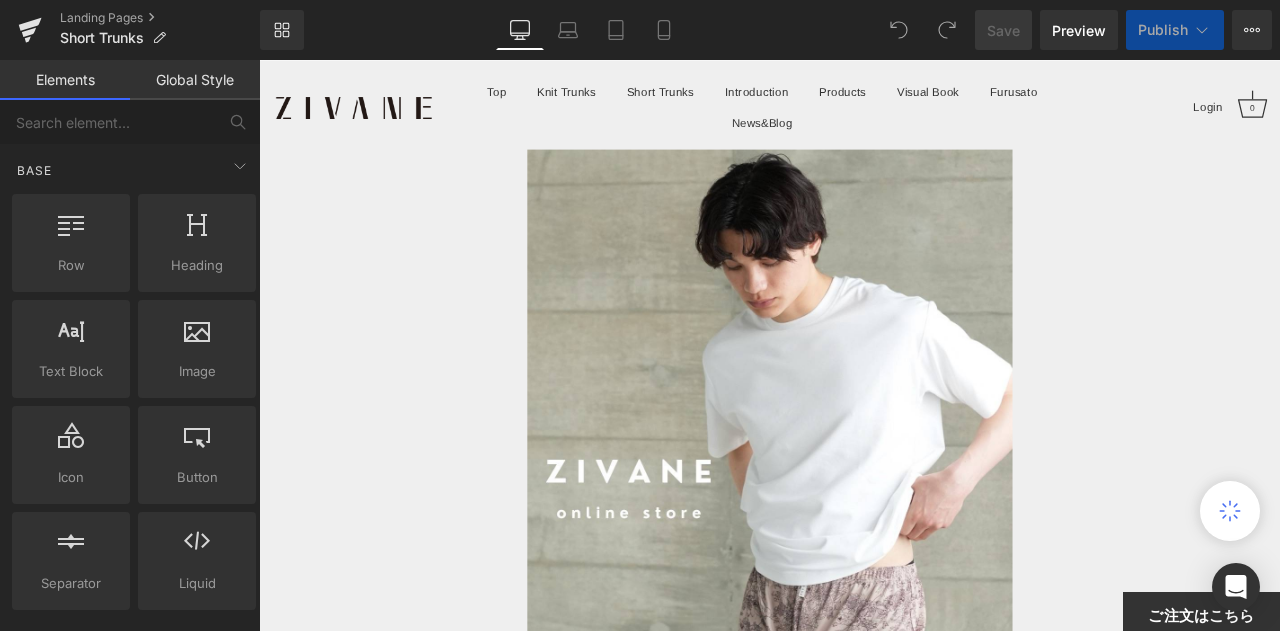 scroll, scrollTop: 0, scrollLeft: 0, axis: both 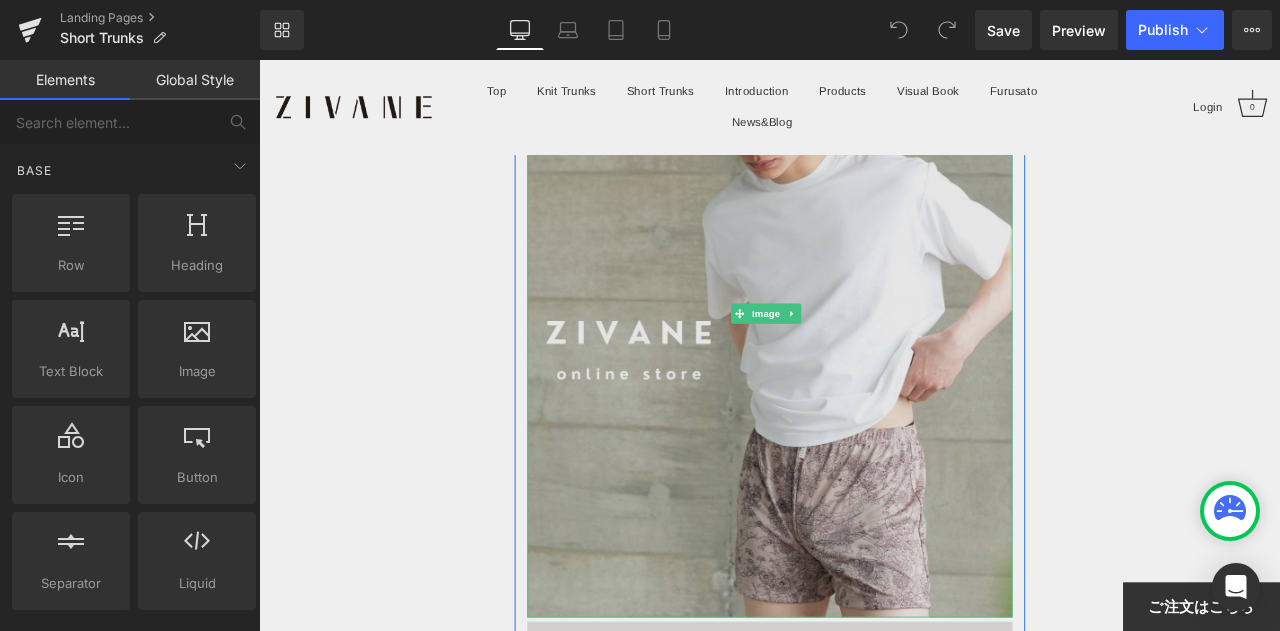 click at bounding box center [864, 361] 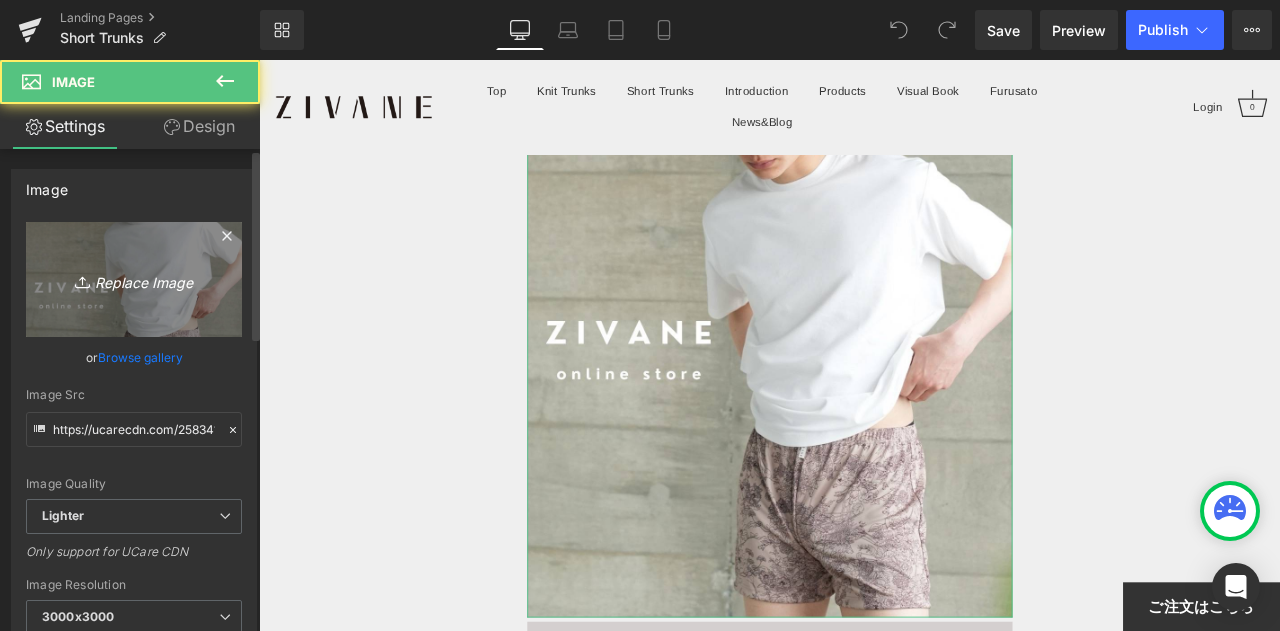 click on "Replace Image" at bounding box center (134, 279) 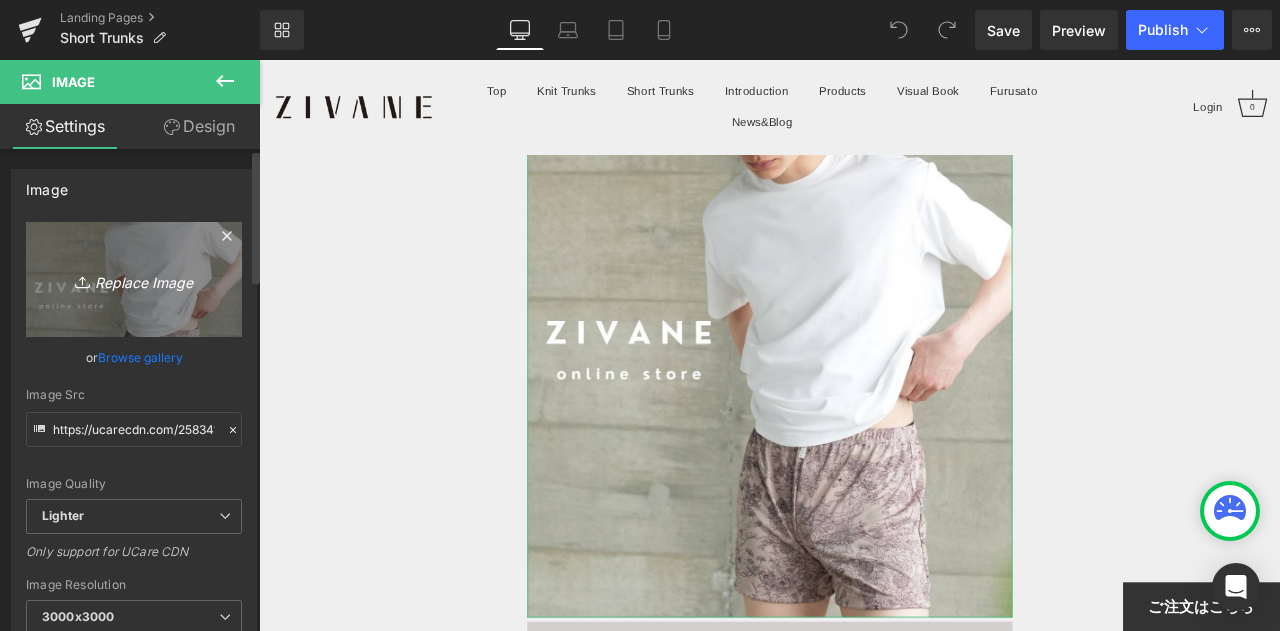 type on "C:\fakepath\S__108748806_0.jpg" 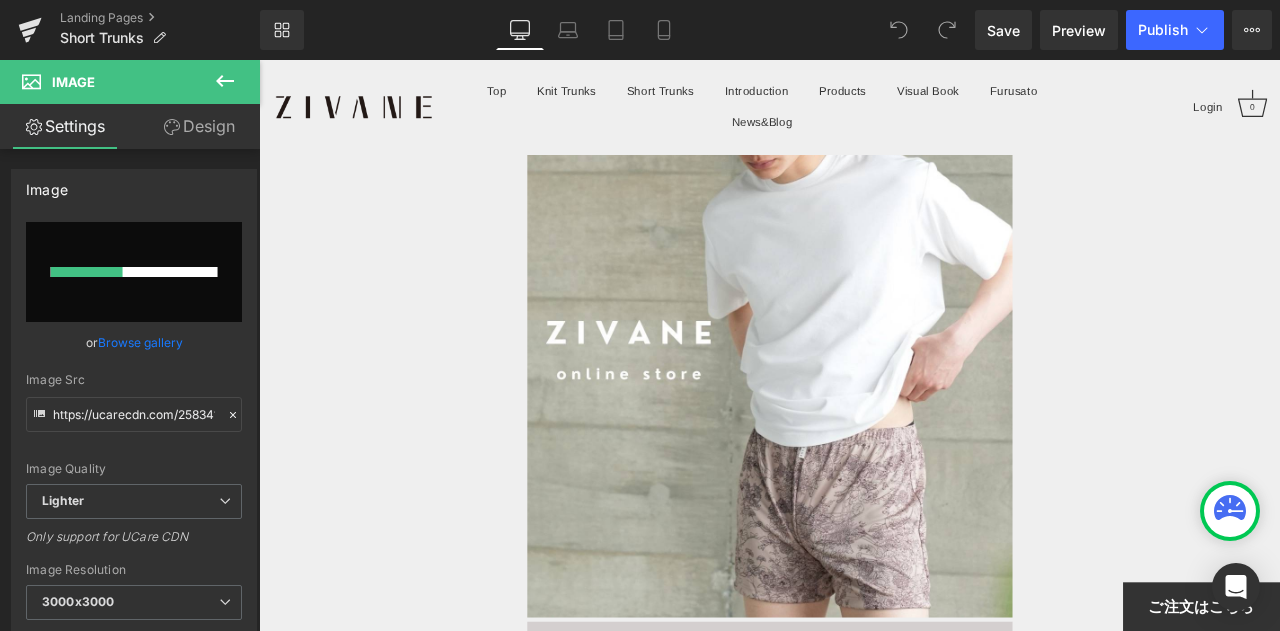 type 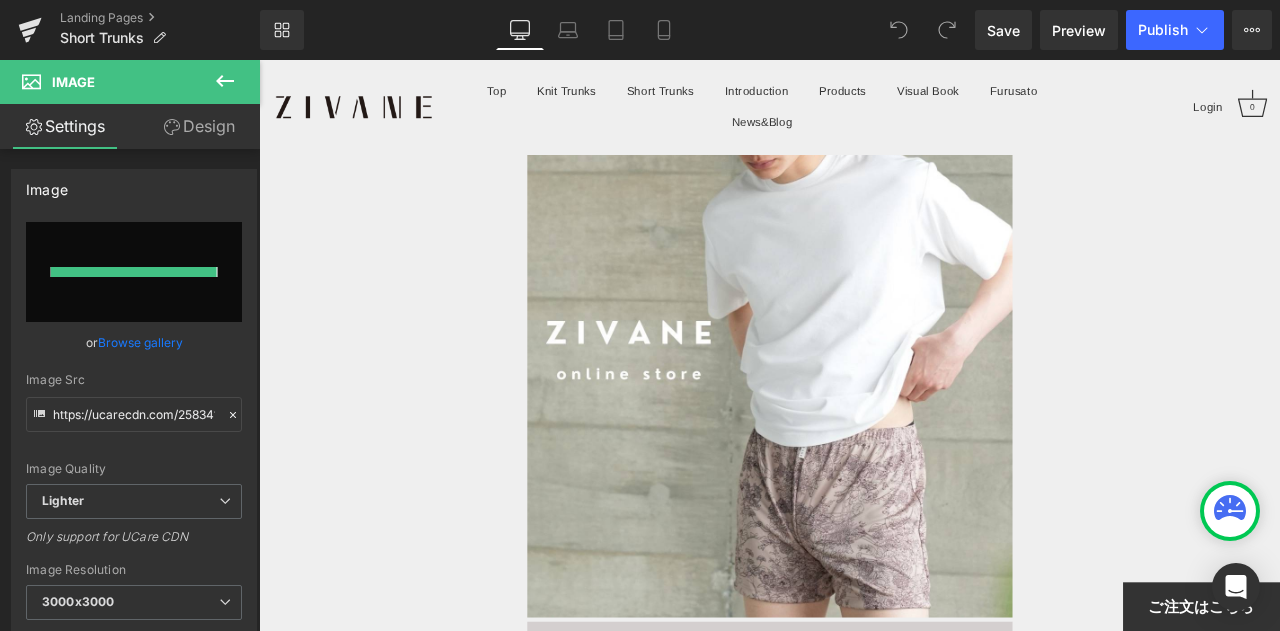 type on "https://ucarecdn.com/7efd1483-8ca1-4b56-bbcb-037de5360be3/-/format/auto/-/preview/3000x3000/-/quality/lighter/S__108748806_0.jpg" 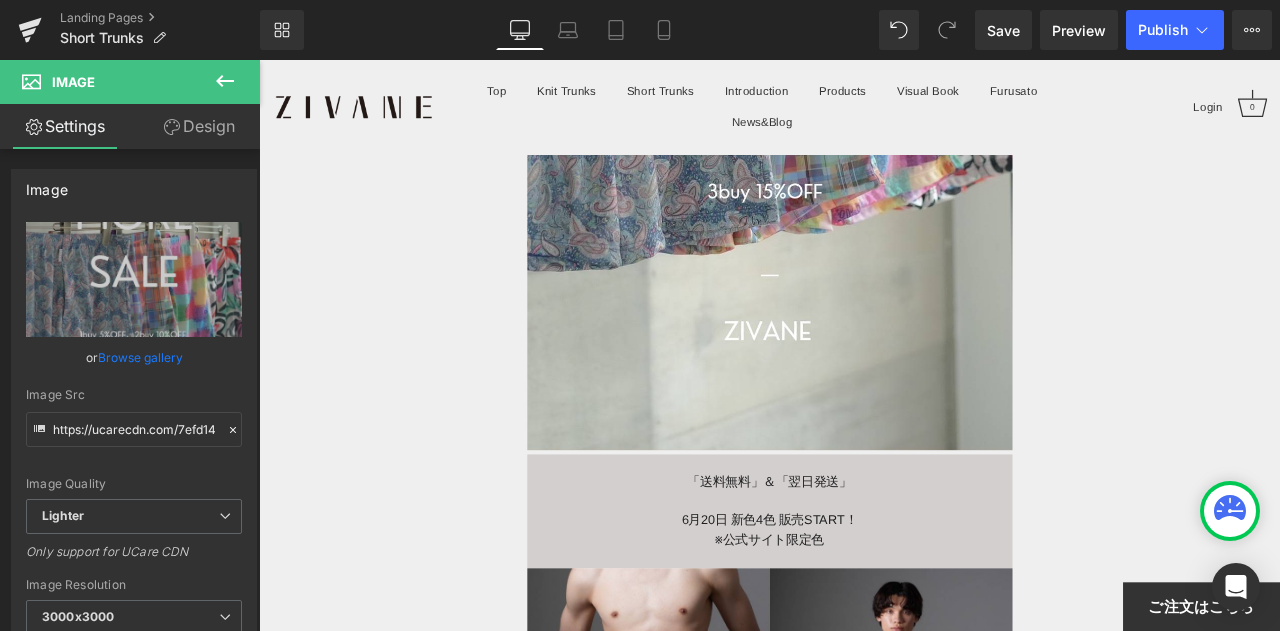 scroll, scrollTop: 800, scrollLeft: 0, axis: vertical 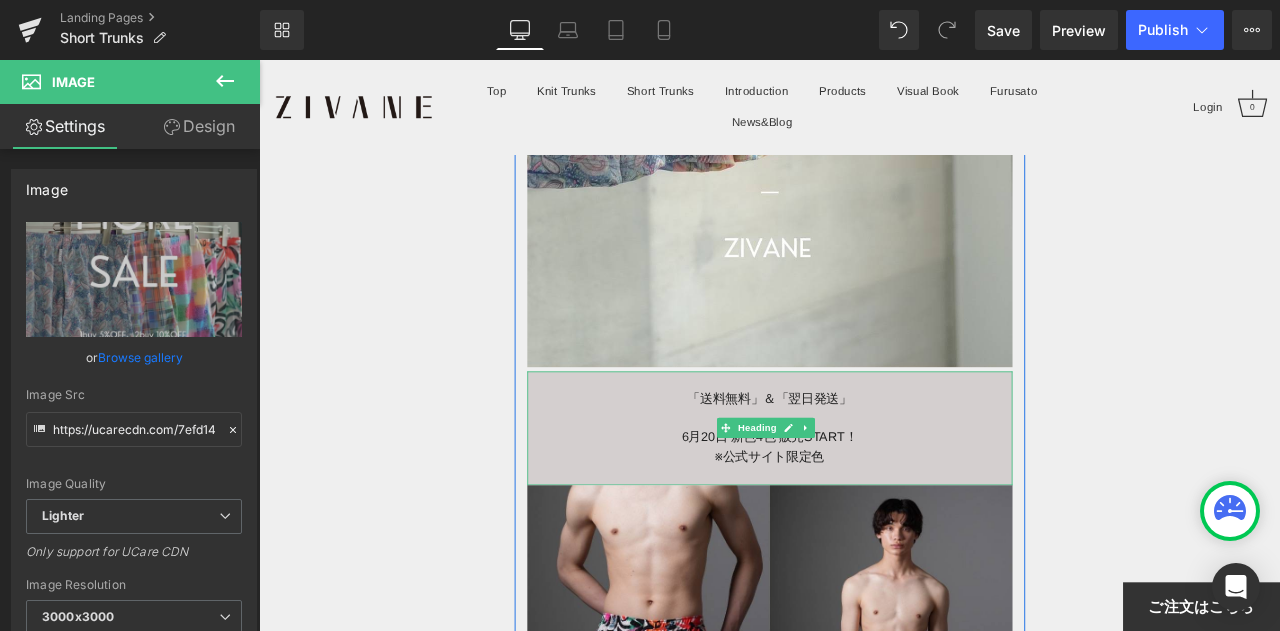 click on "「送料無料」＆「翌日発送」" at bounding box center (864, 461) 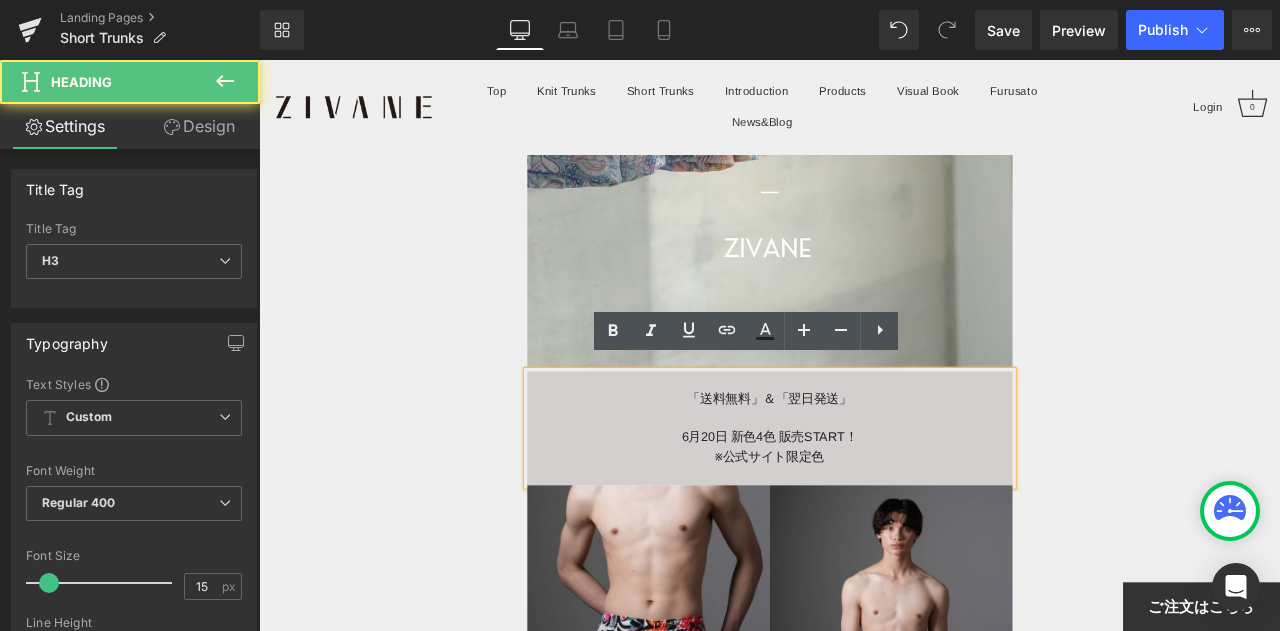 click on "「送料無料」＆「翌日発送」" at bounding box center [864, 461] 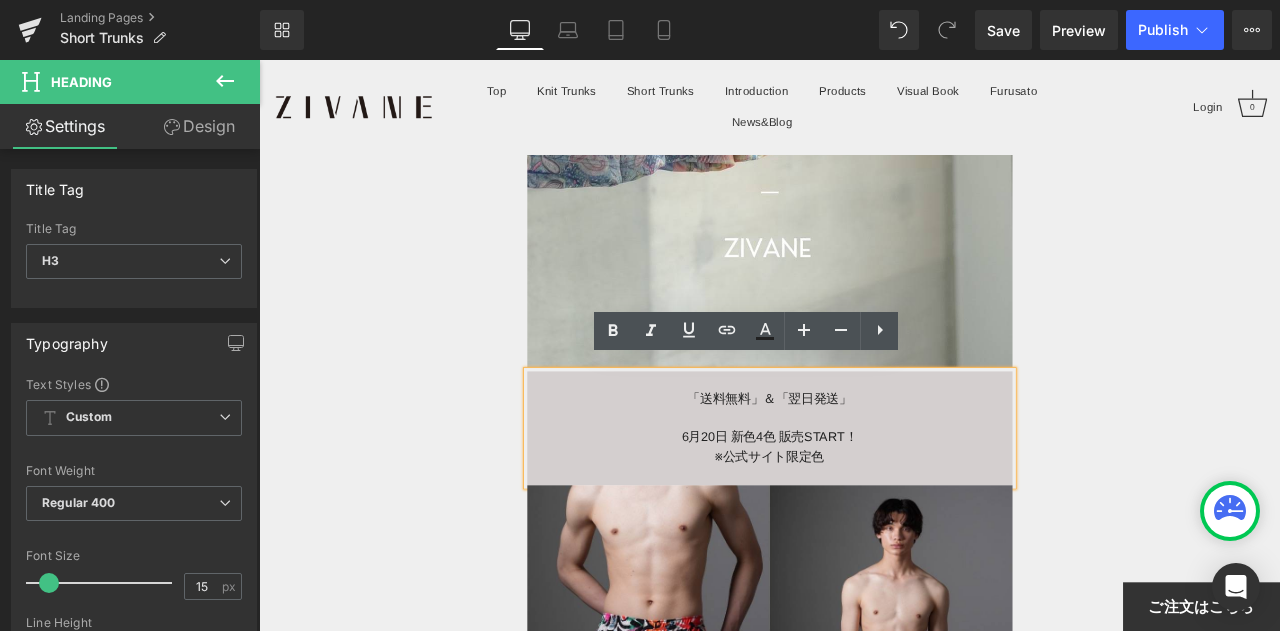 type 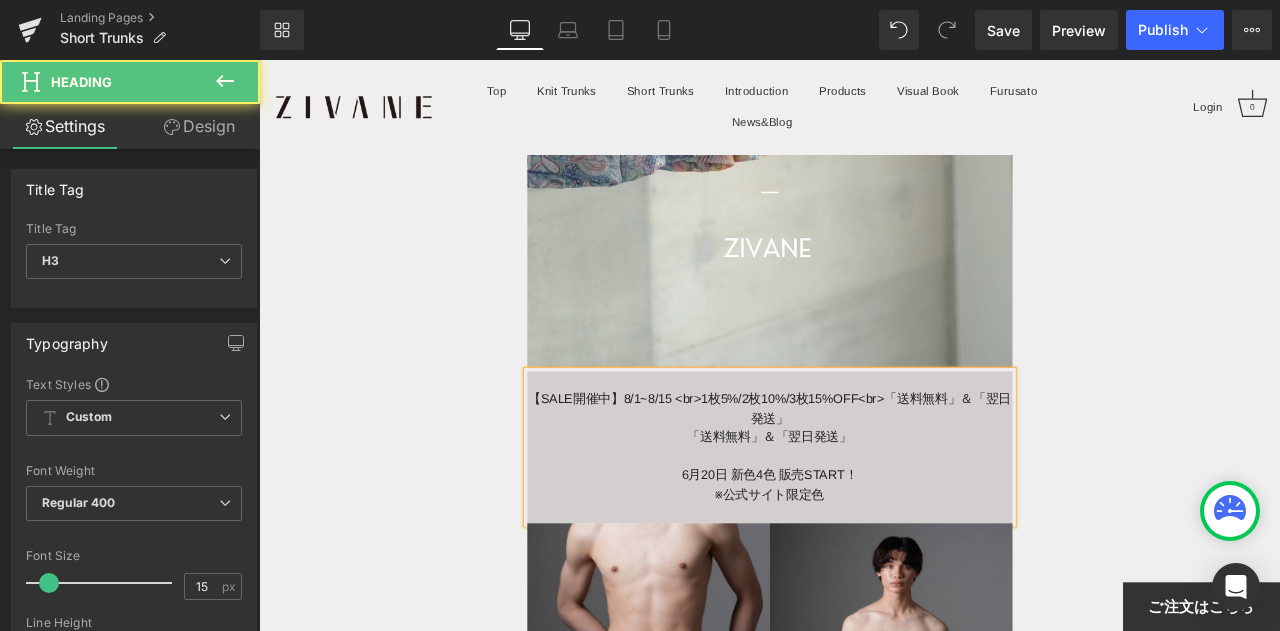 click on "【SALE開催中】8/1~8/15 <br>1枚5%/2枚10%/3枚15%OFF<br>「送料無料」＆「翌日発送」" at bounding box center [864, 473] 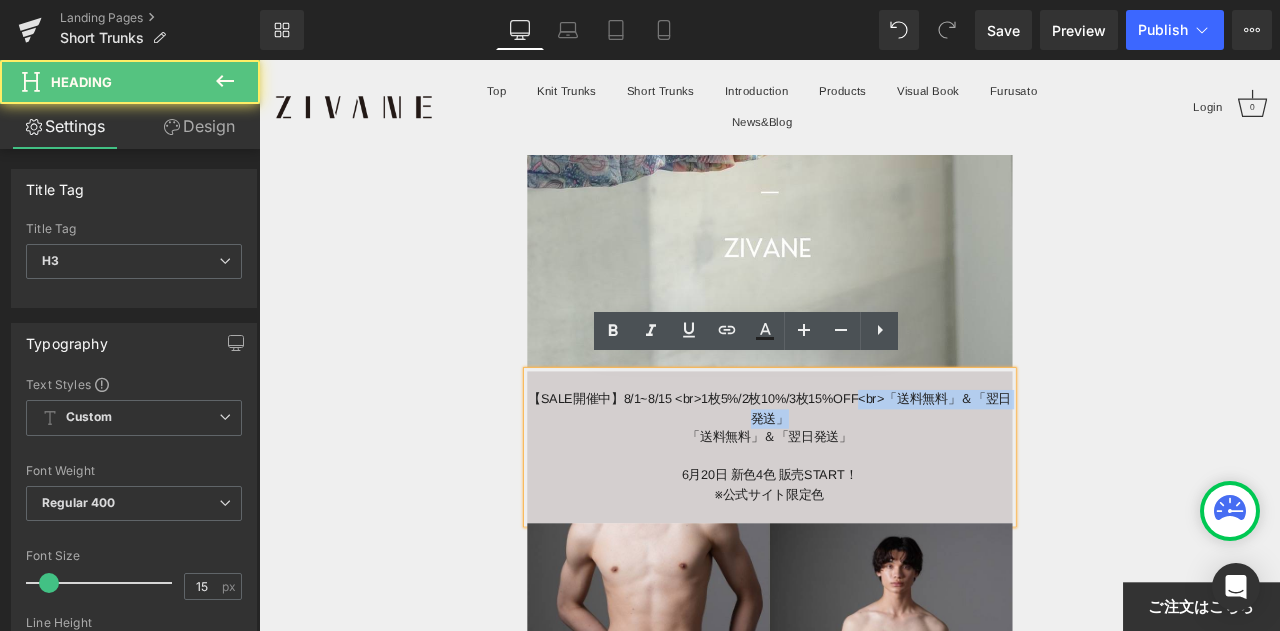 drag, startPoint x: 991, startPoint y: 466, endPoint x: 972, endPoint y: 447, distance: 26.870058 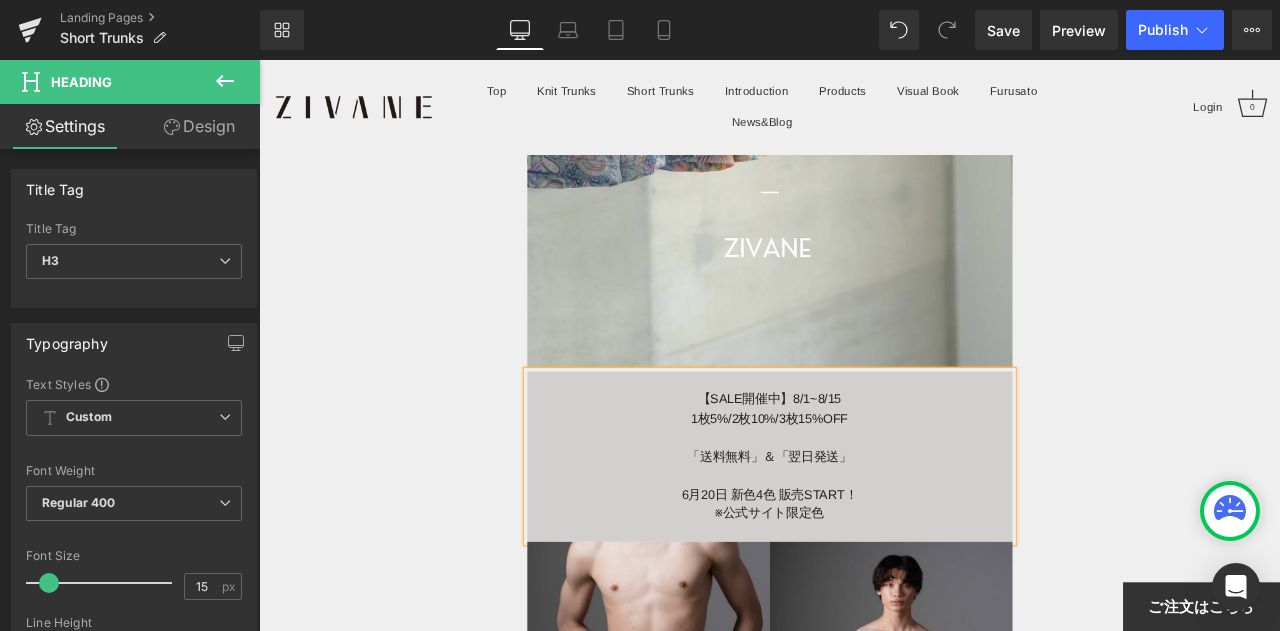 click on "【SALE開催中】[MONTH]/[DAY]~[MONTH]/[DAY]" at bounding box center (864, 462) 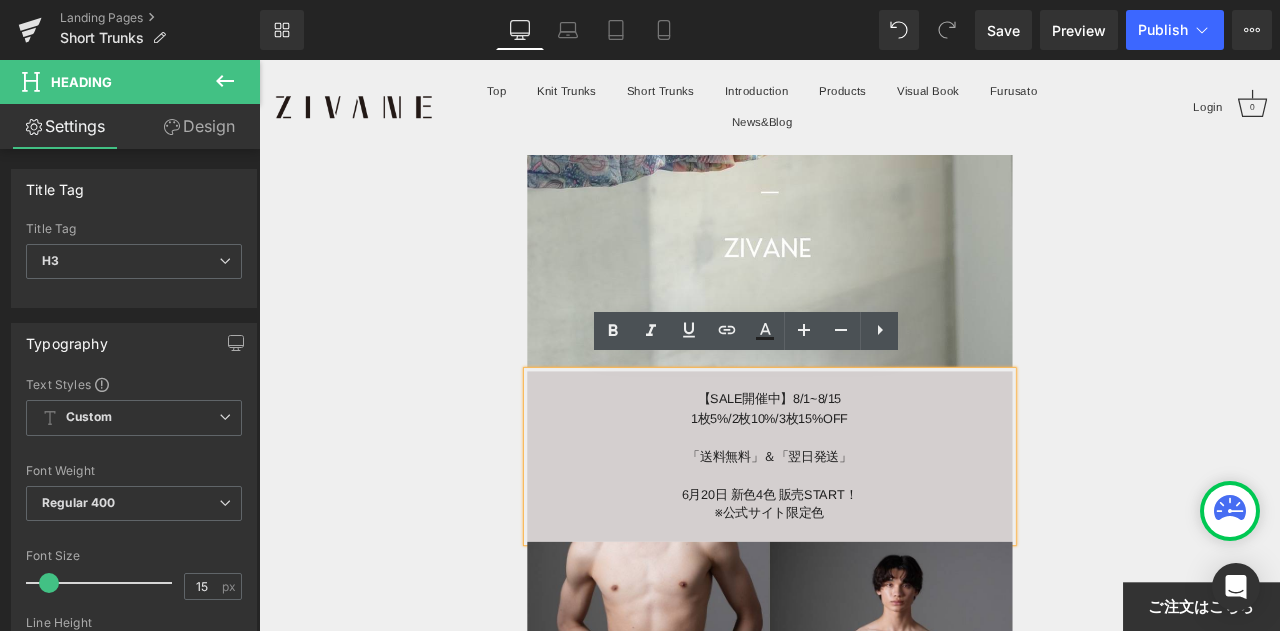 click on "1枚5%/2枚10%/3枚15%OFF" at bounding box center (864, 484) 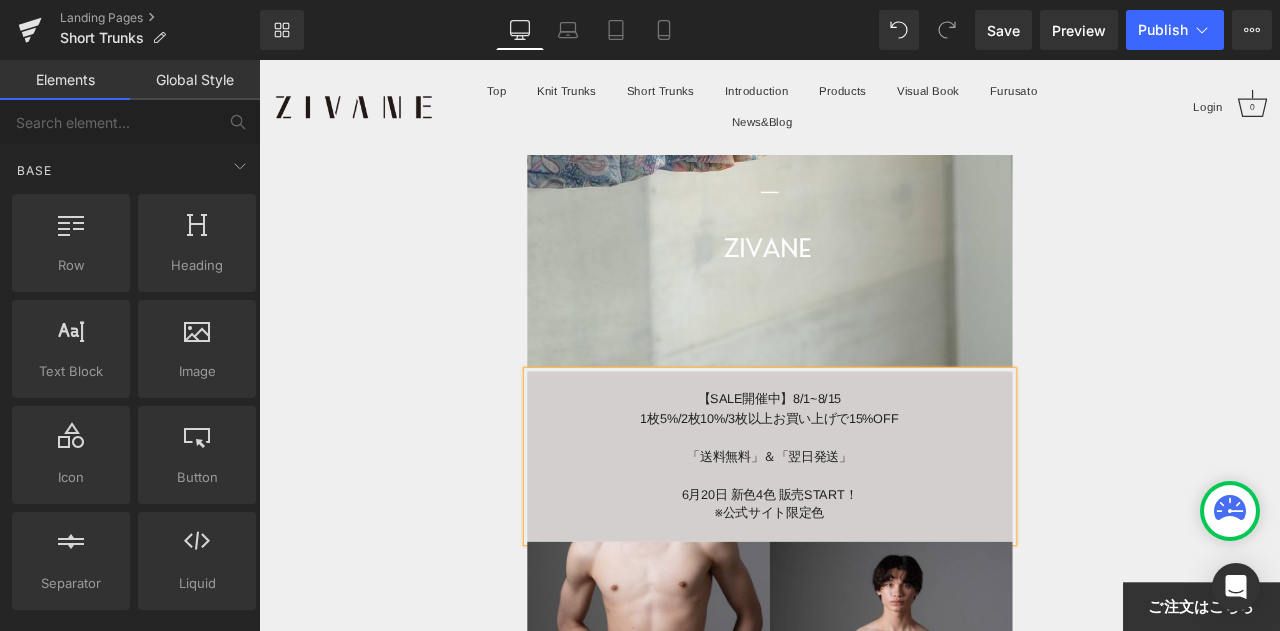 click on "Image         Heading         【SALE開催中】8/1~8/15 1枚5%/2枚10%/3枚以上お買い上げで15%OFF 「送料無料」＆「翌日発送」 6月20日 新色4色 販売START！ ※公式サイト限定色 Heading         Image         このようなお悩みはありませんか？ Text Block         Image         ・ボクサーパンツを履いているけど、窮屈に感じる。 ・昔見たいにトランクスを穿きたいけど、今やもう穿いてる人は居ないし・・ ・勝負下着として、とっておきの1枚が欲しい。 そんなあなたに届けたい、 メンズ下着がこちら Text Block         Image         Image         Text Block         “多彩な選択肢が個性を引き立てる” Heading         （株）ZIVANE(ジバン) は日本の 「襦袢(じゅばん)」 をヒントに考えられた、2022年設立の新しい男性用アンダーウエアの会社です。 ZIVANE 第3弾ショートトランクス ファッション性 です。" at bounding box center (864, 8094) 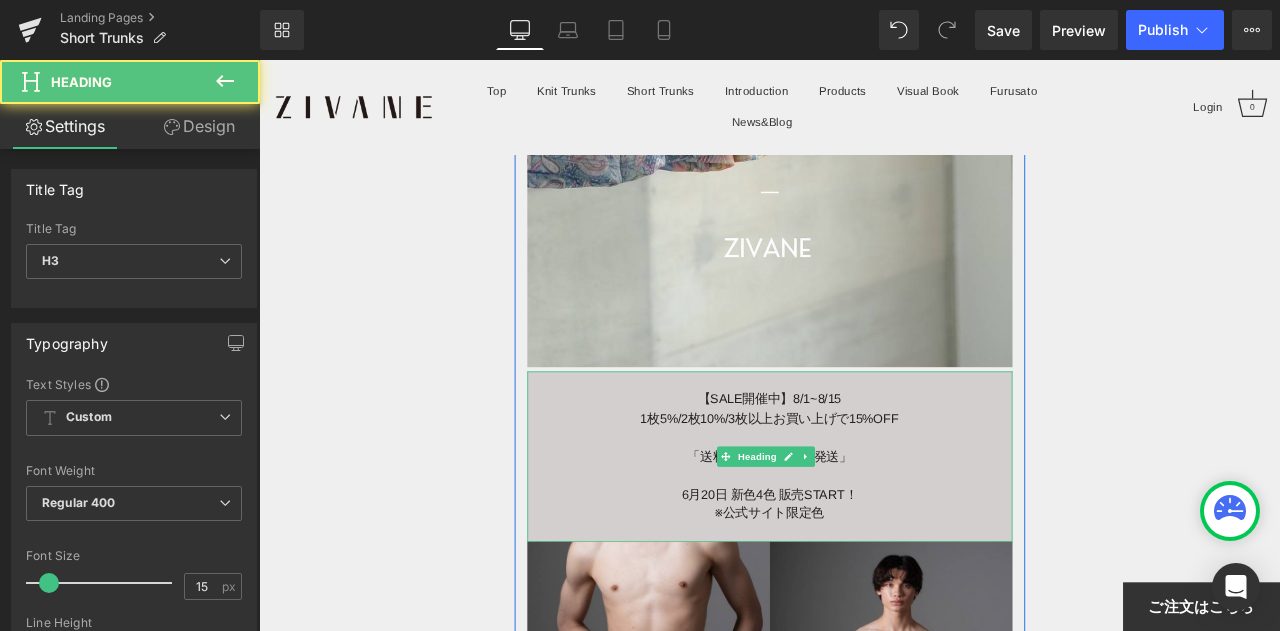 click on "【SALE開催中】[MONTH]/[DAY]~[MONTH]/[DAY]" at bounding box center (864, 461) 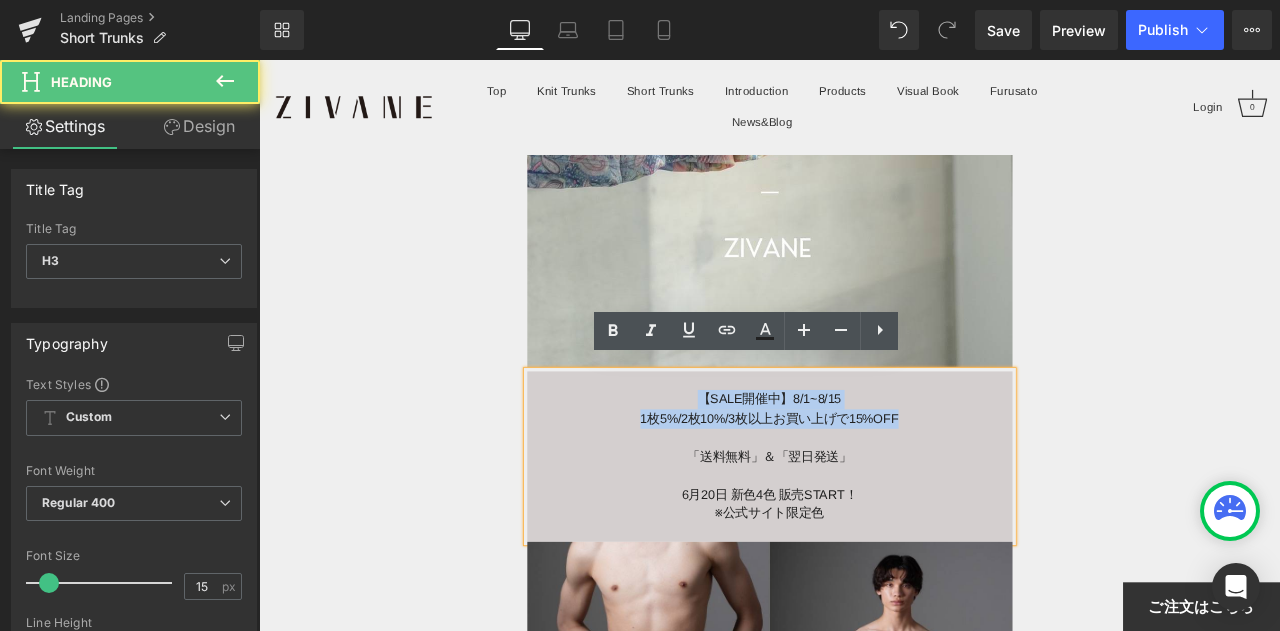drag, startPoint x: 771, startPoint y: 444, endPoint x: 1065, endPoint y: 488, distance: 297.2743 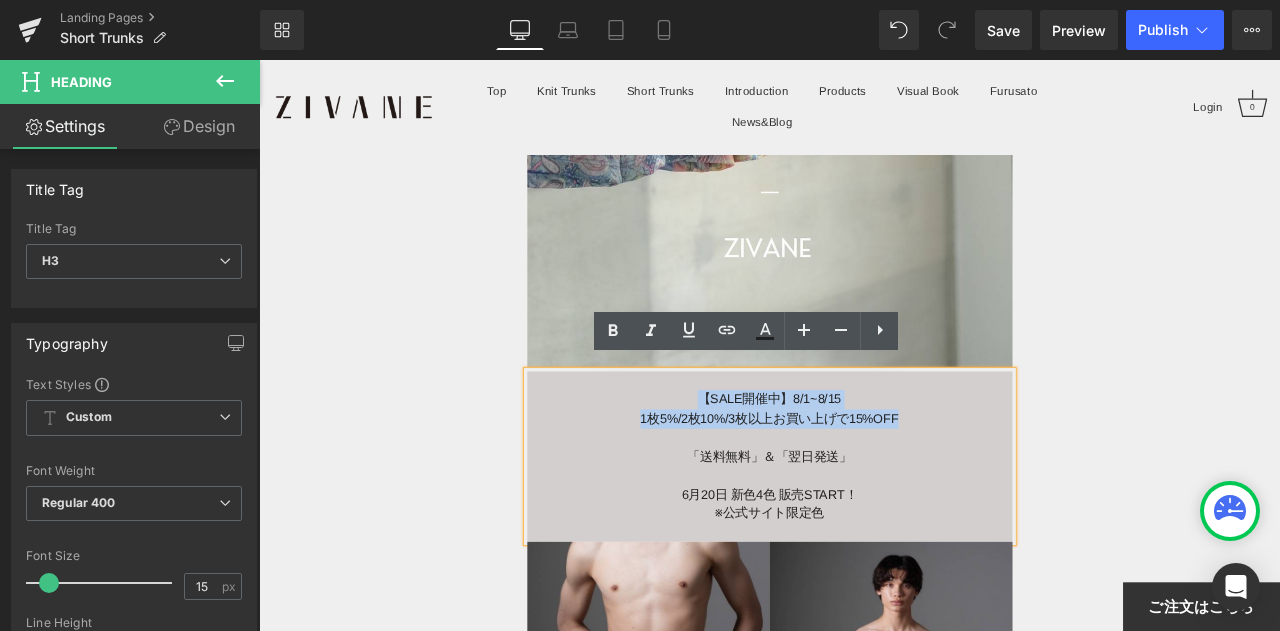 copy on "【SALE開催中】8/1~8/15 1枚5%/2枚10%/3枚以上お買い上げで15%OFF" 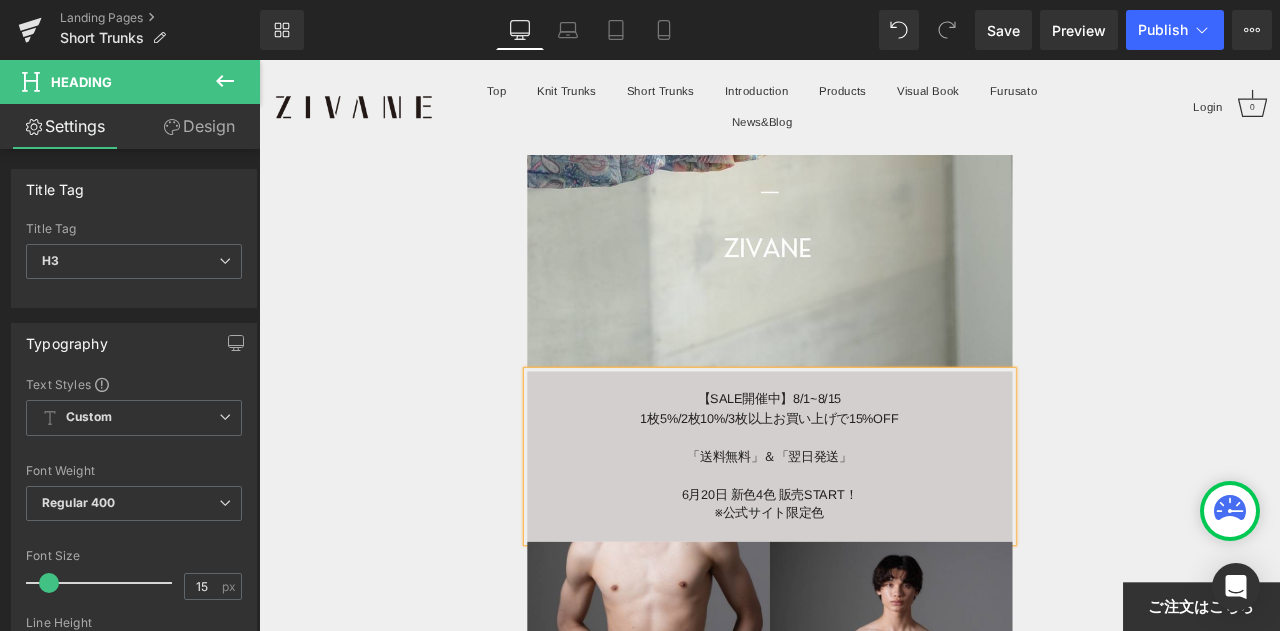click on "Image         Heading         【SALE開催中】8/1~8/15 1枚5%/2枚10%/3枚以上お買い上げで15%OFF 「送料無料」＆「翌日発送」 6月20日 新色4色 販売START！ ※公式サイト限定色 Heading         Image         このようなお悩みはありませんか？ Text Block         Image         ・ボクサーパンツを履いているけど、窮屈に感じる。 ・昔見たいにトランクスを穿きたいけど、今やもう穿いてる人は居ないし・・ ・勝負下着として、とっておきの1枚が欲しい。 そんなあなたに届けたい、 メンズ下着がこちら Text Block         Image         Image         Text Block         “多彩な選択肢が個性を引き立てる” Heading         （株）ZIVANE(ジバン) は日本の 「襦袢(じゅばん)」 をヒントに考えられた、2022年設立の新しい男性用アンダーウエアの会社です。 ZIVANE 第3弾ショートトランクス ファッション性 です。" at bounding box center (864, 8094) 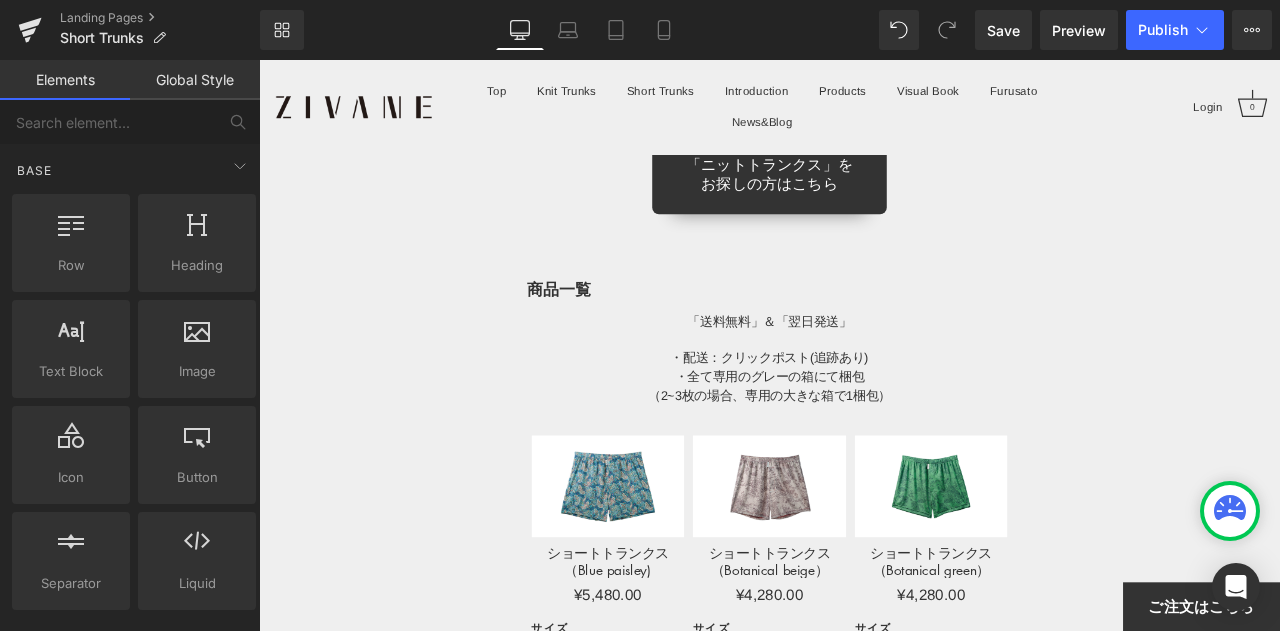 scroll, scrollTop: 14288, scrollLeft: 0, axis: vertical 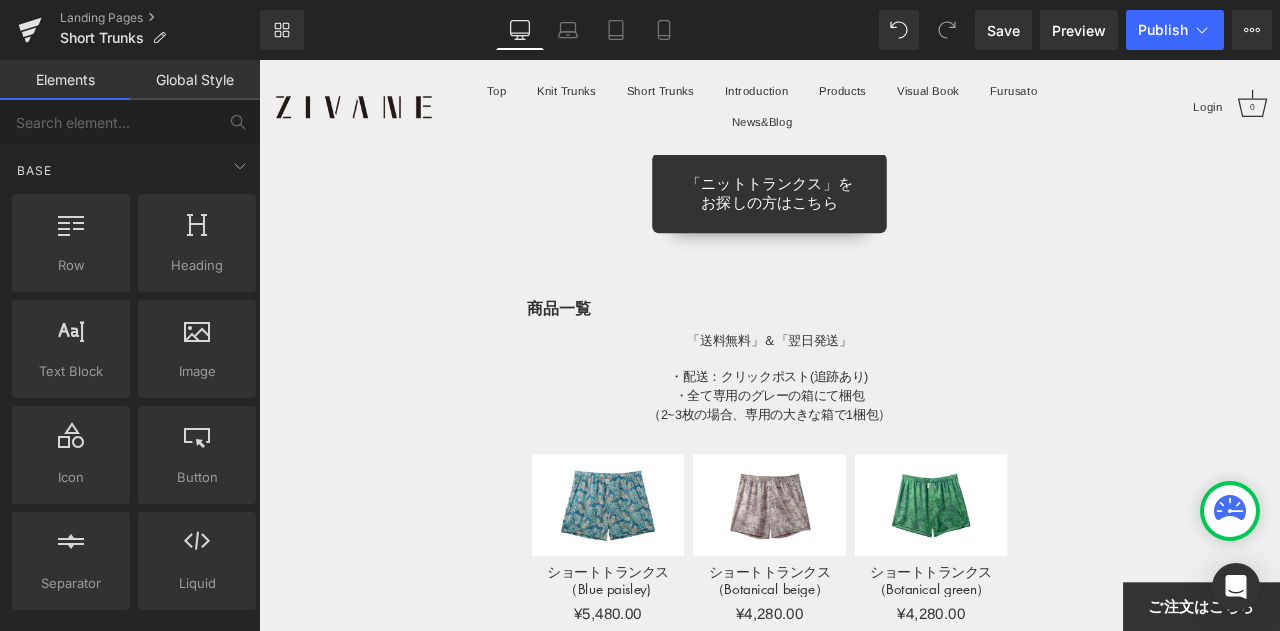 click on "「送料無料」＆「翌日発送」" at bounding box center [864, 391] 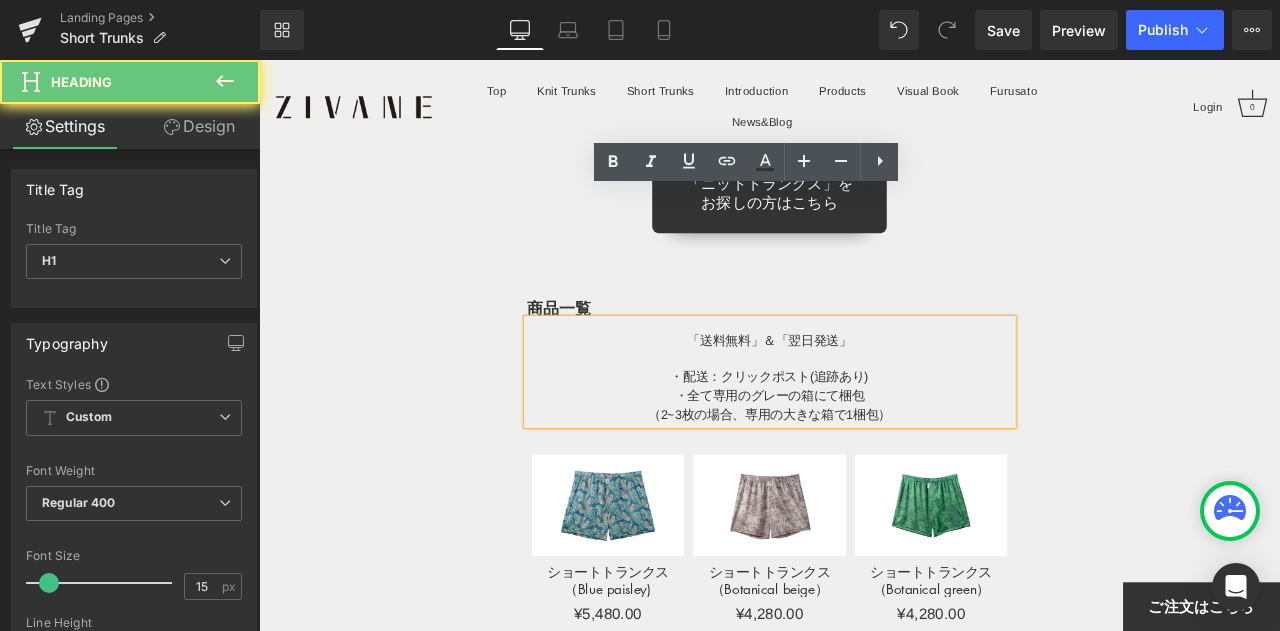 click on "「送料無料」＆「翌日発送」" at bounding box center [864, 391] 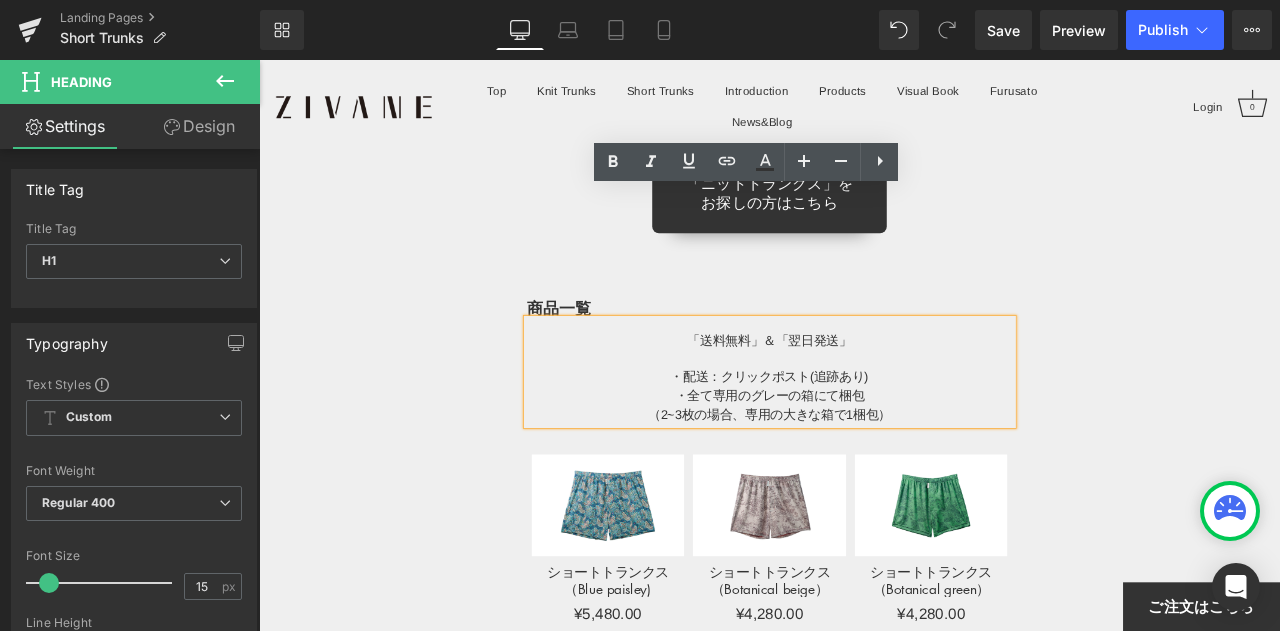 type 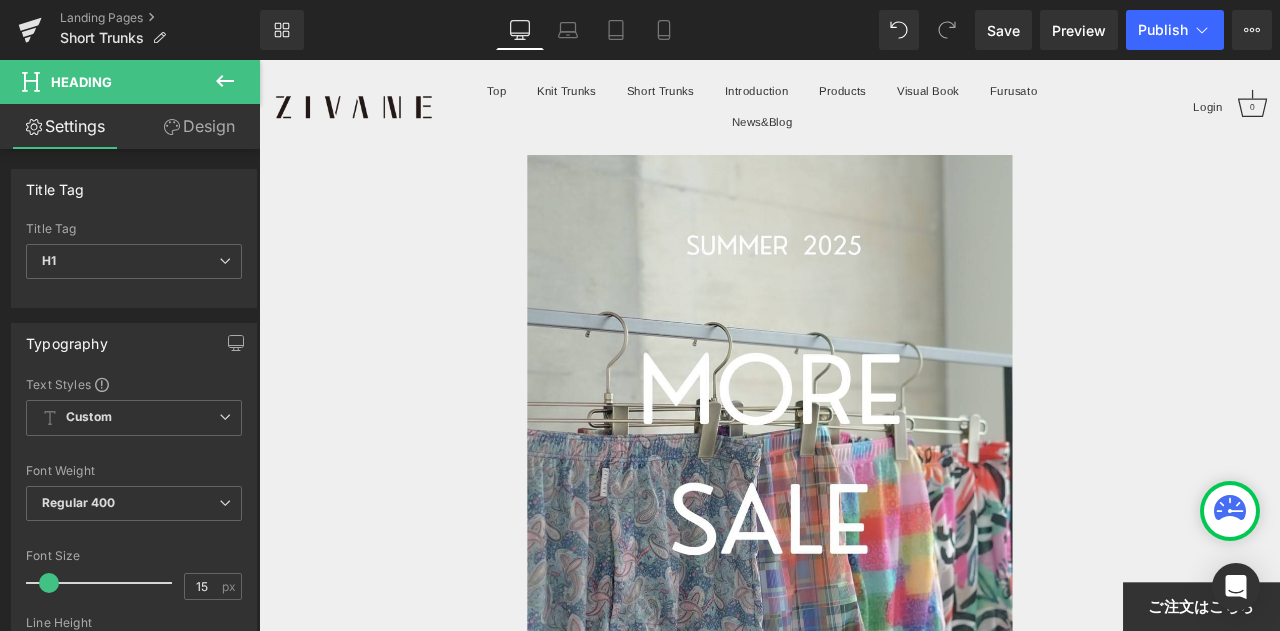 scroll, scrollTop: 0, scrollLeft: 0, axis: both 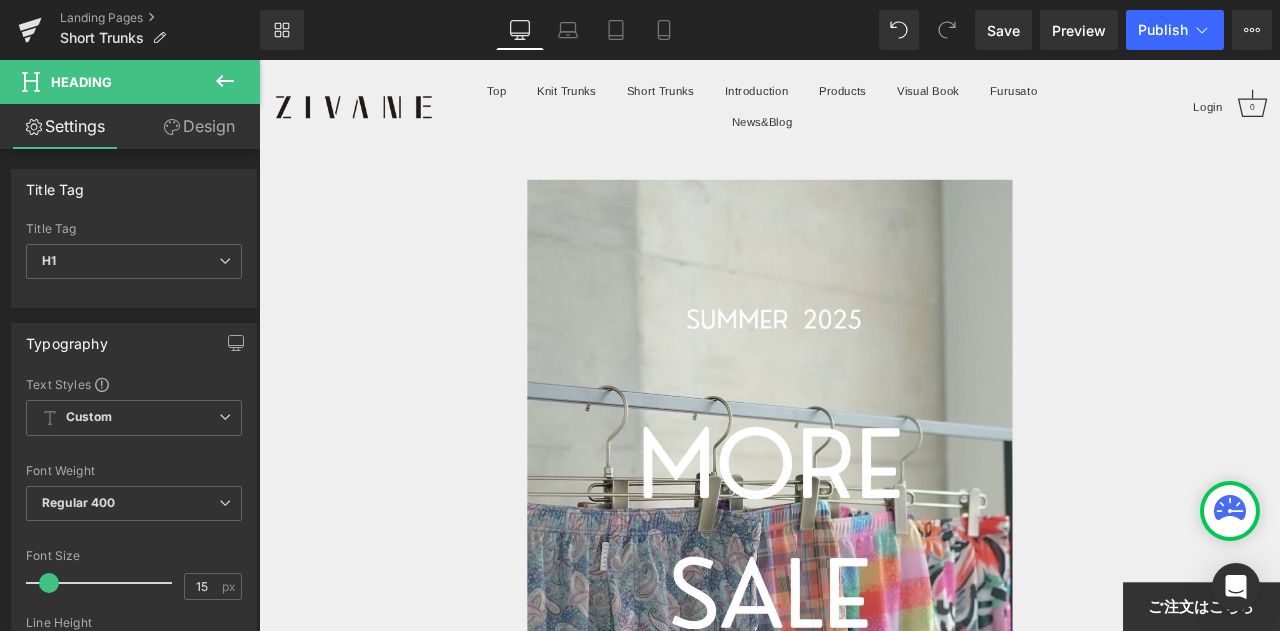 drag, startPoint x: 1461, startPoint y: 255, endPoint x: 1465, endPoint y: 97, distance: 158.05063 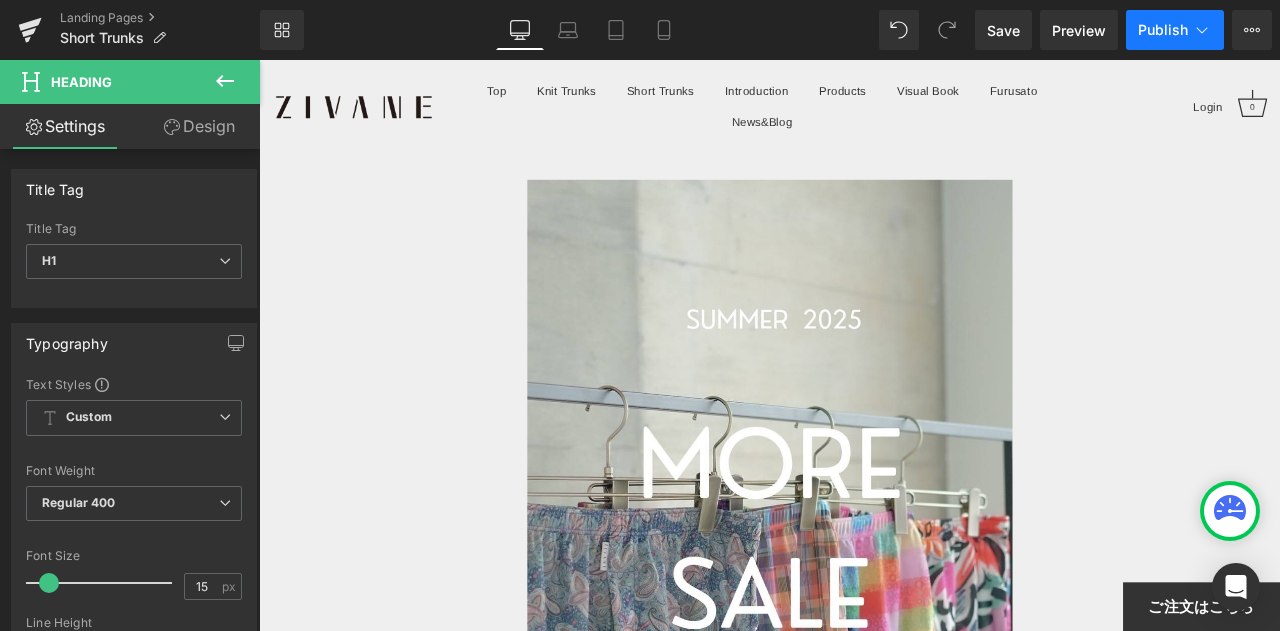 click on "Publish" at bounding box center (1163, 30) 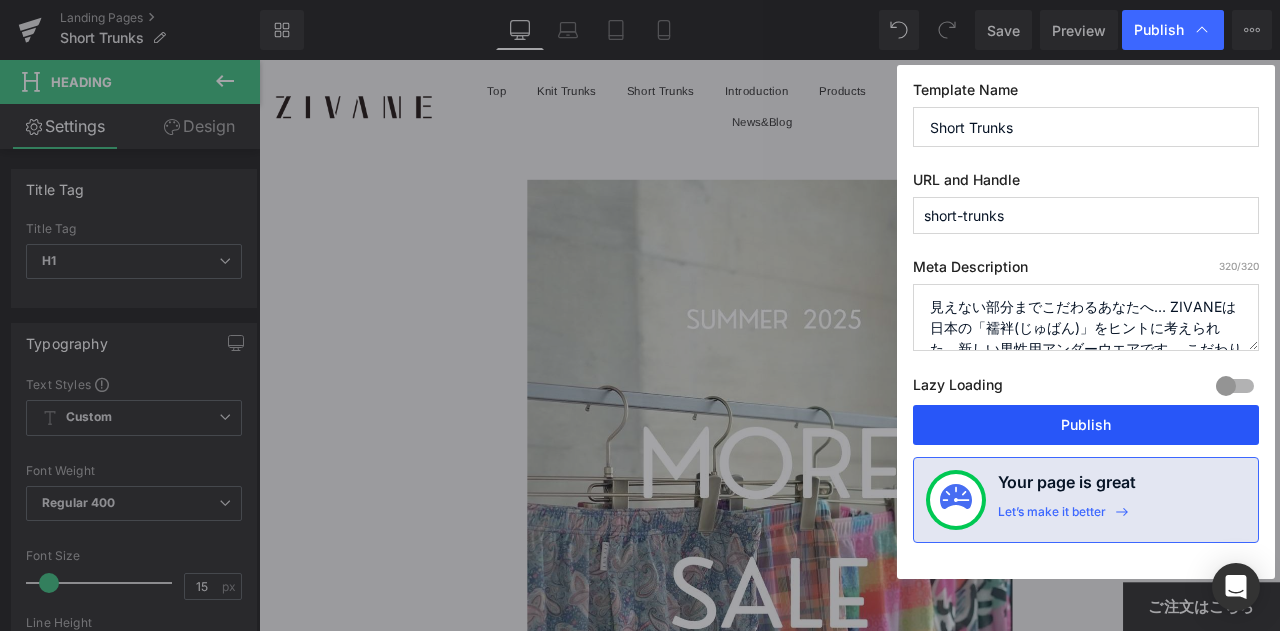 click on "Publish" at bounding box center [1086, 425] 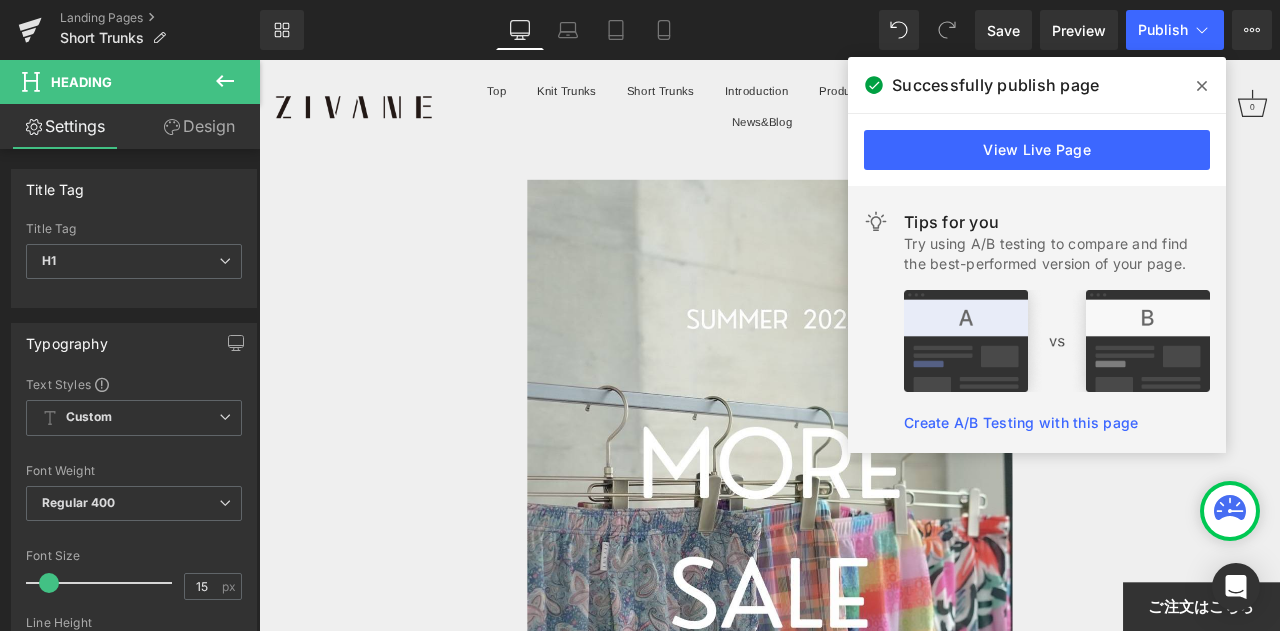 click at bounding box center [1202, 86] 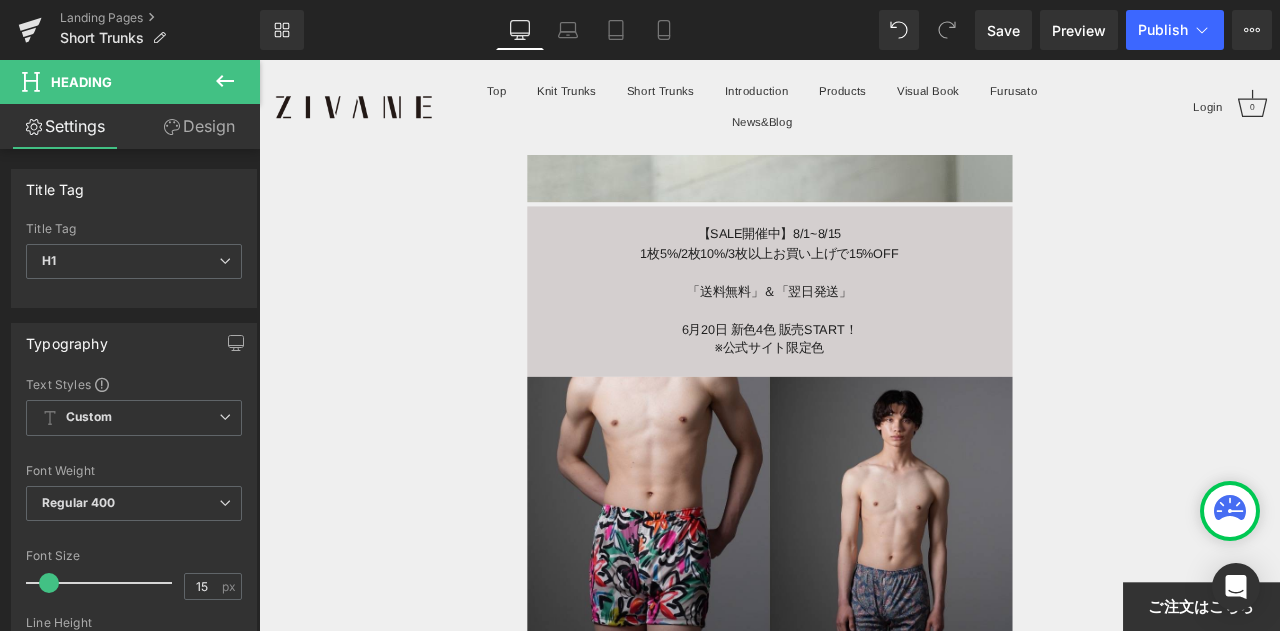 scroll, scrollTop: 1000, scrollLeft: 0, axis: vertical 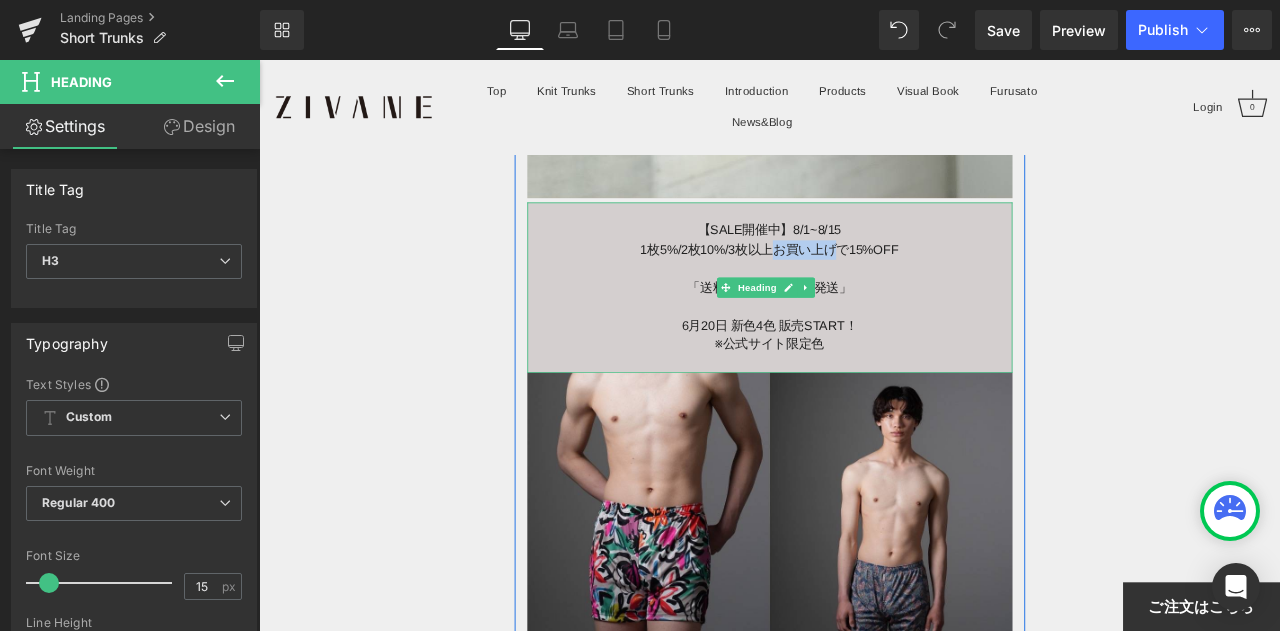 drag, startPoint x: 860, startPoint y: 271, endPoint x: 937, endPoint y: 267, distance: 77.10383 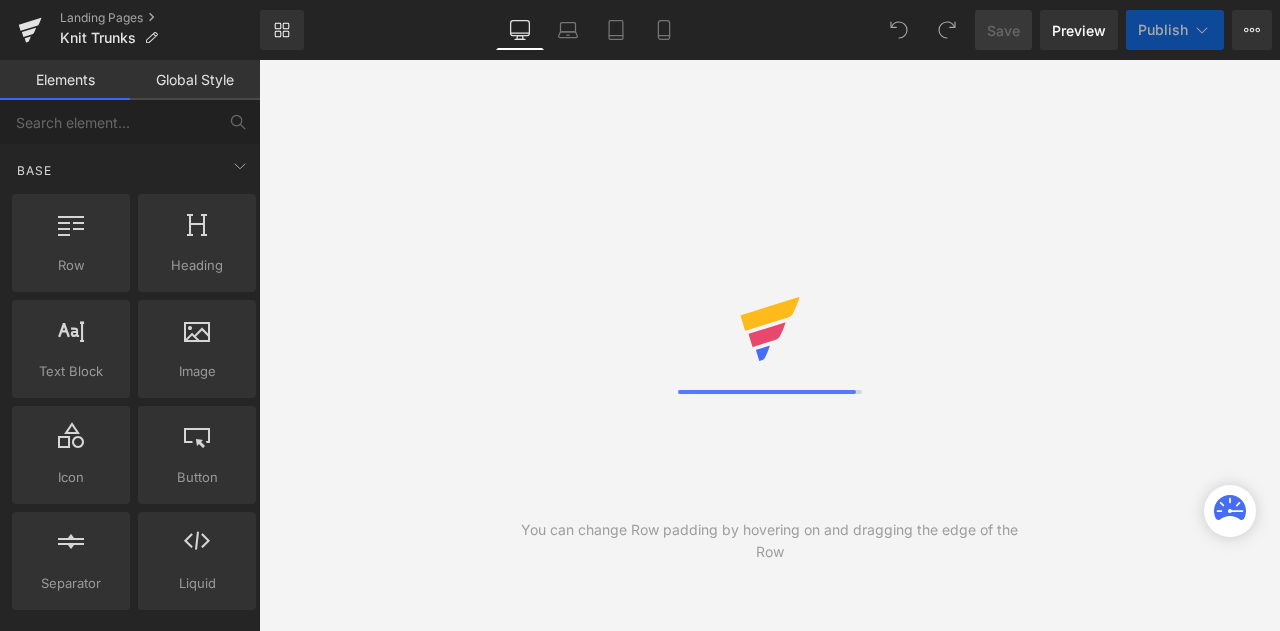 scroll, scrollTop: 0, scrollLeft: 0, axis: both 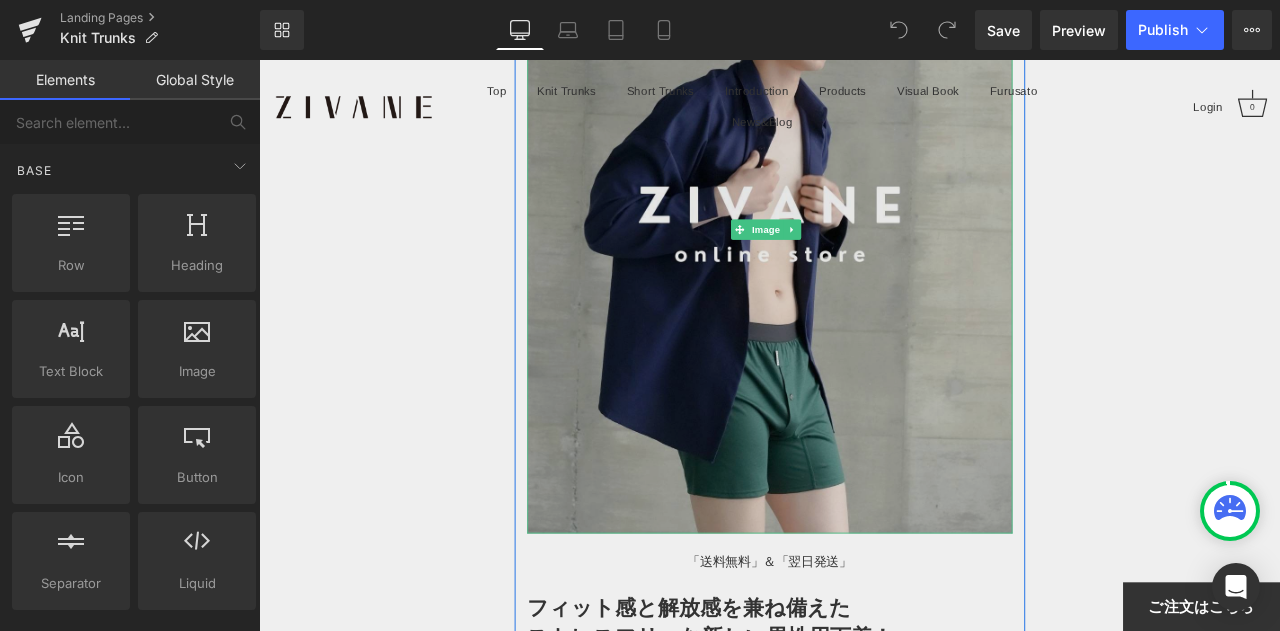 click at bounding box center (864, 261) 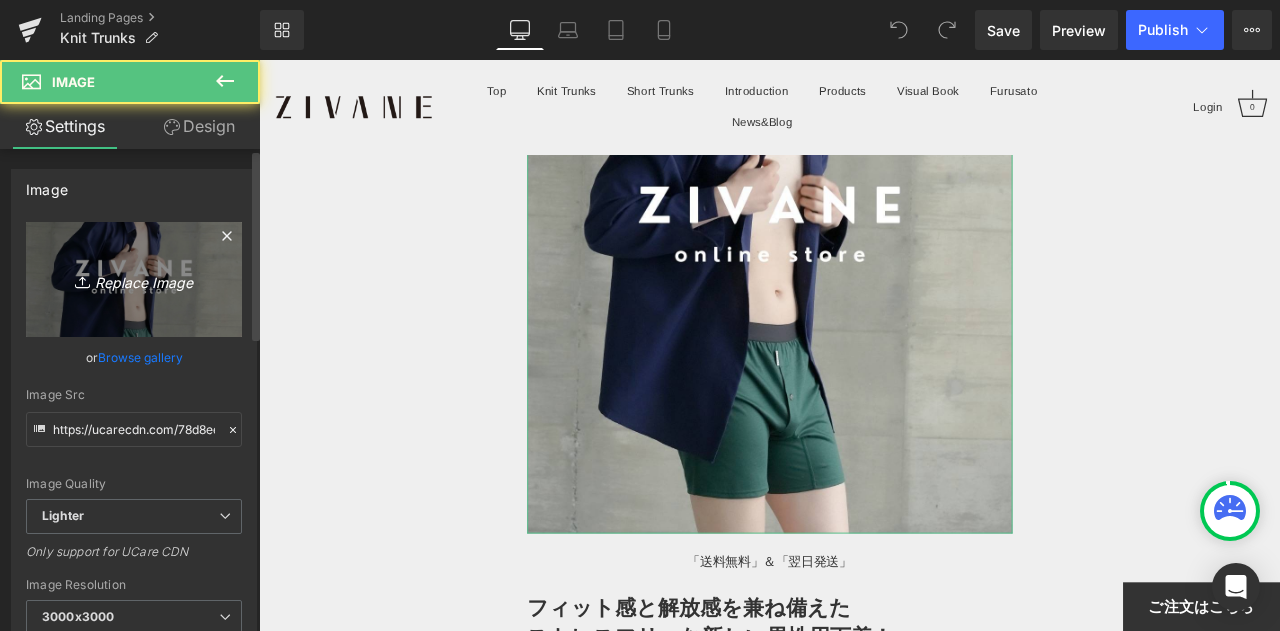 click on "Replace Image" at bounding box center [134, 279] 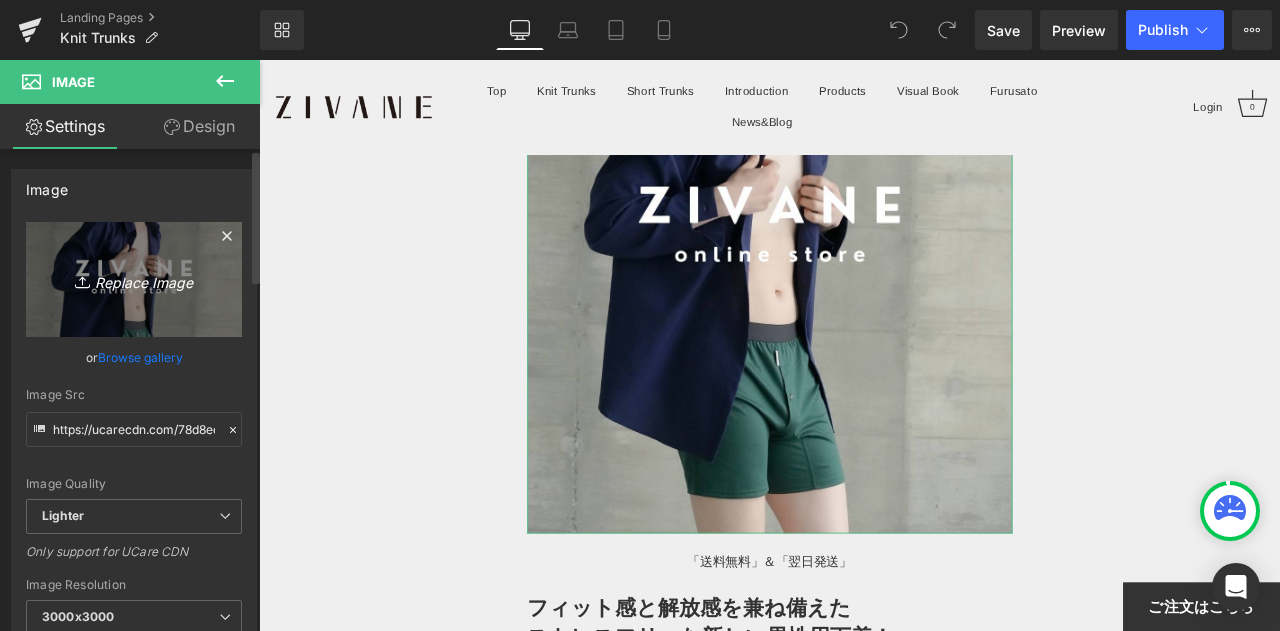 type on "C:\fakepath\S__108748807_0.jpg" 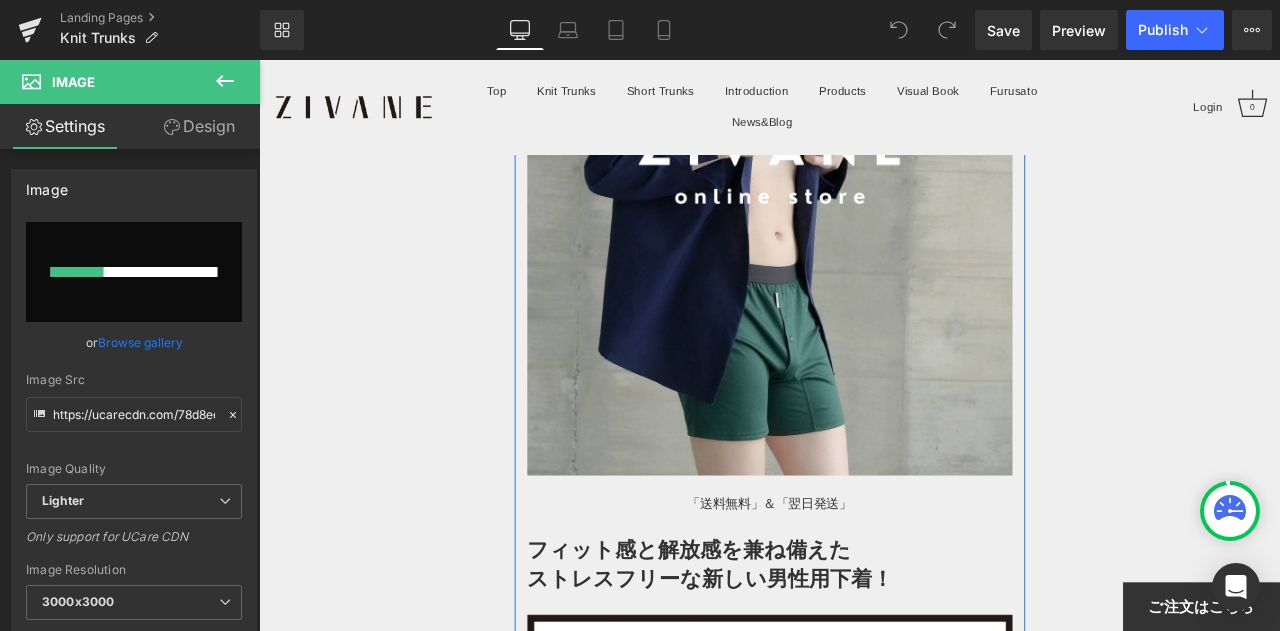 scroll, scrollTop: 400, scrollLeft: 0, axis: vertical 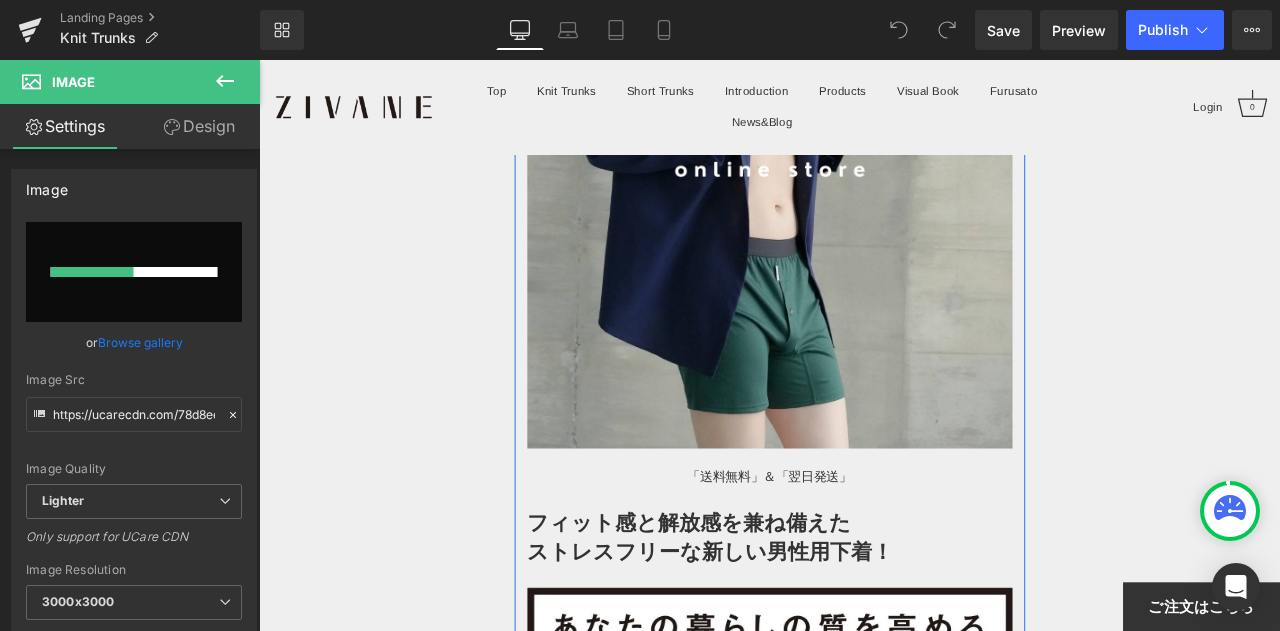 type 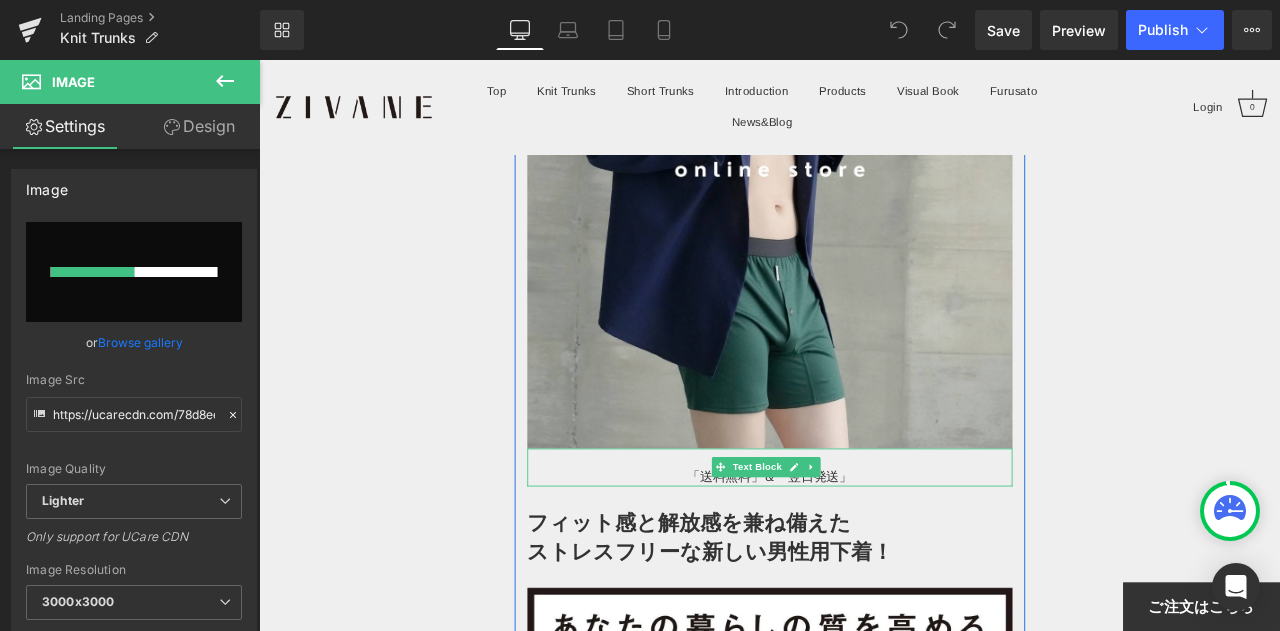 click on "「送料無料」＆「翌日発送」" at bounding box center (864, 554) 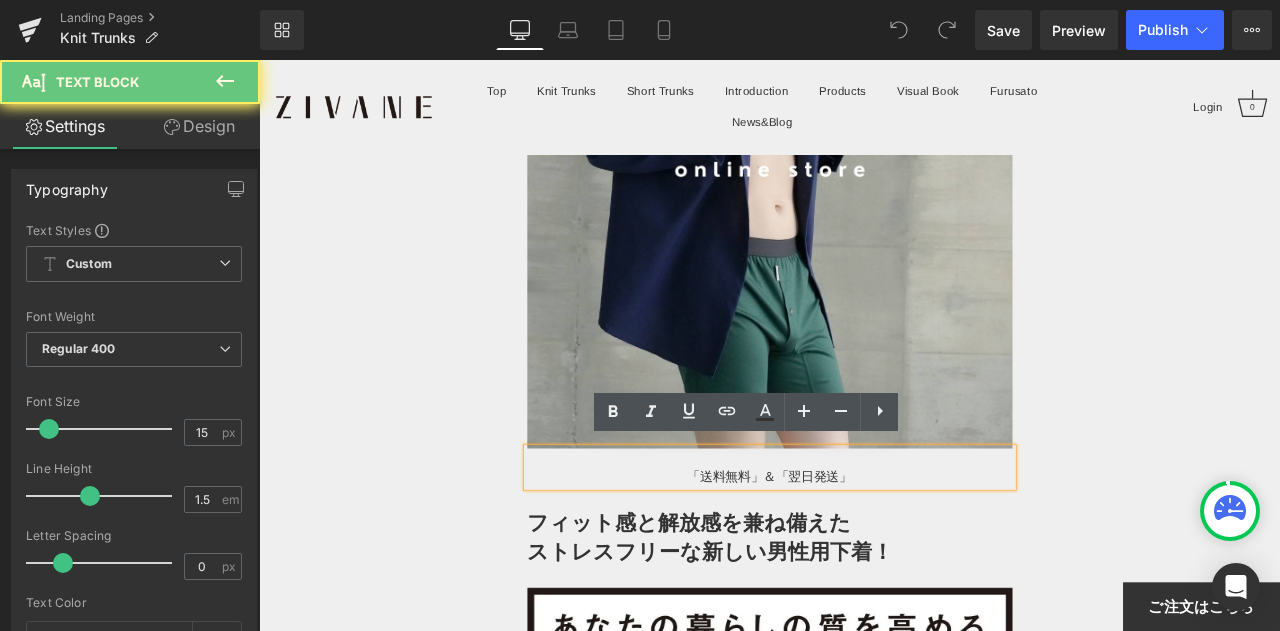 click on "「送料無料」＆「翌日発送」" at bounding box center [864, 554] 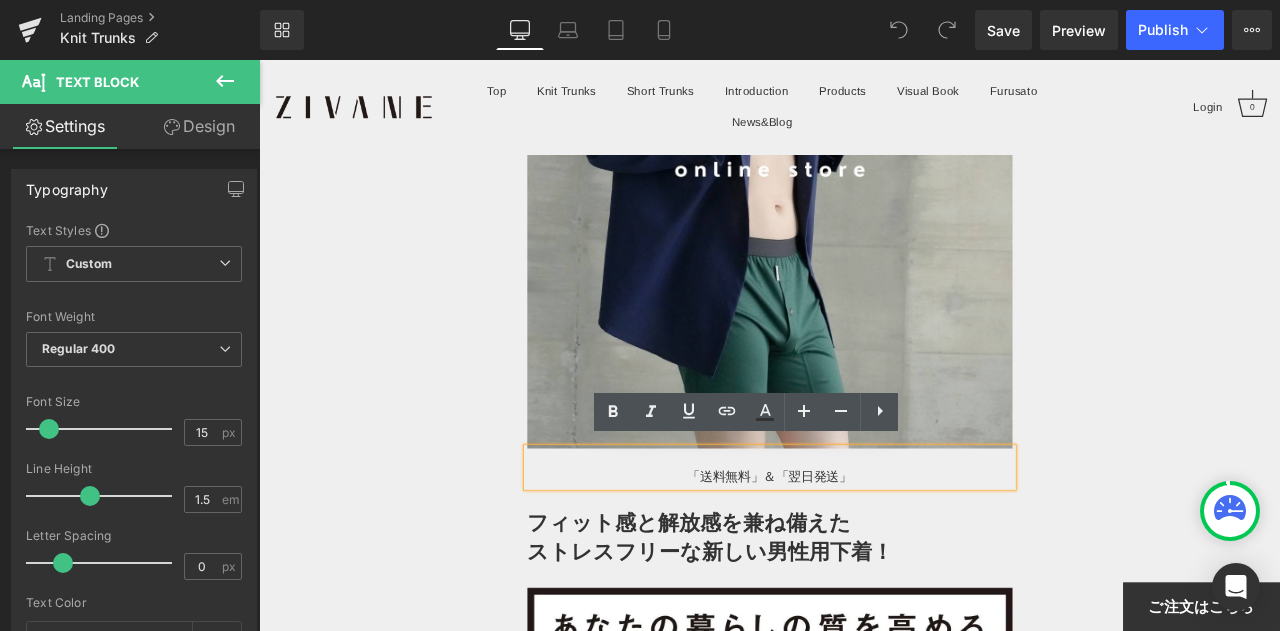type 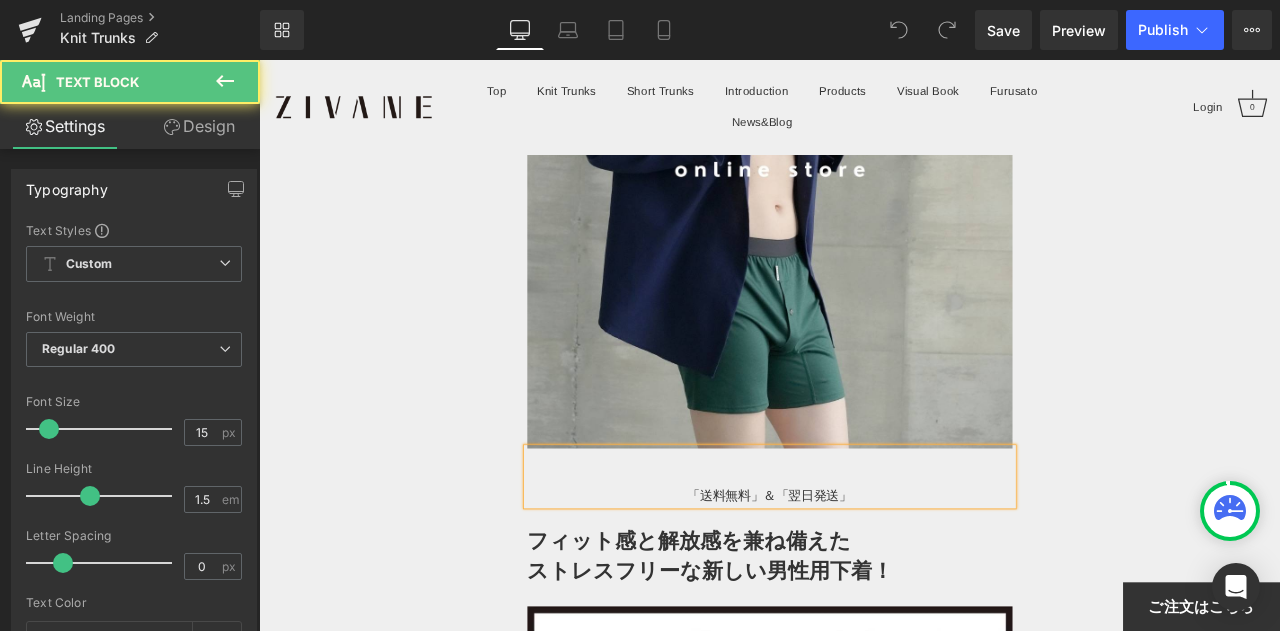 click at bounding box center [864, 554] 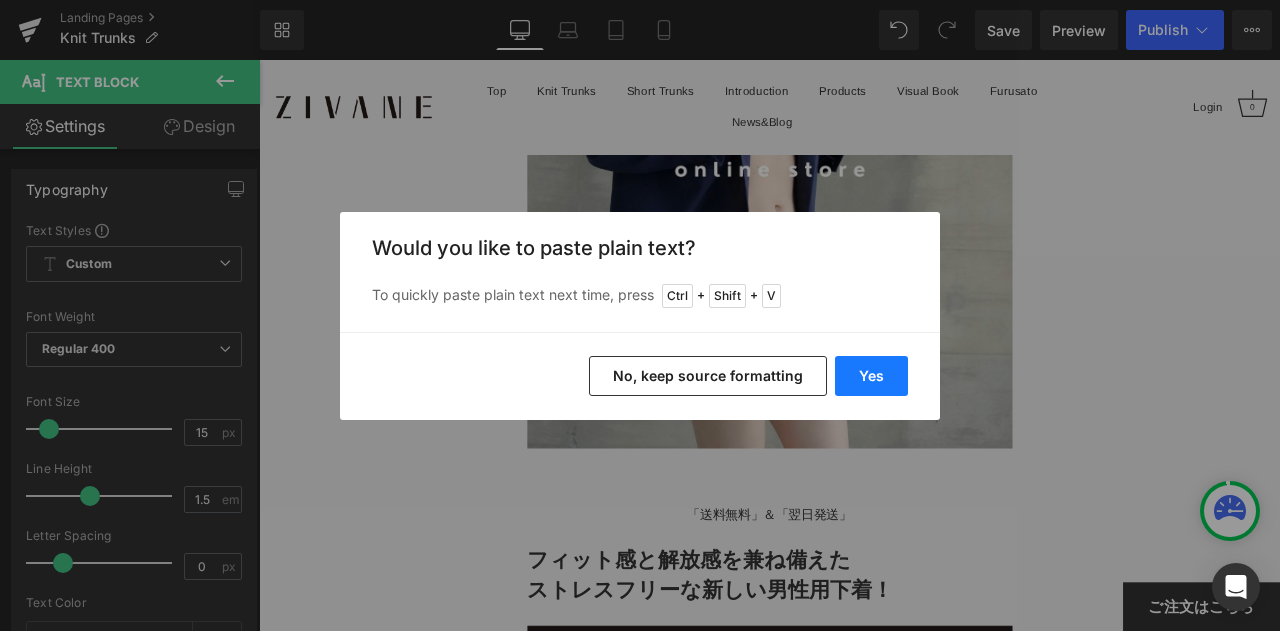 click on "Yes" at bounding box center (871, 376) 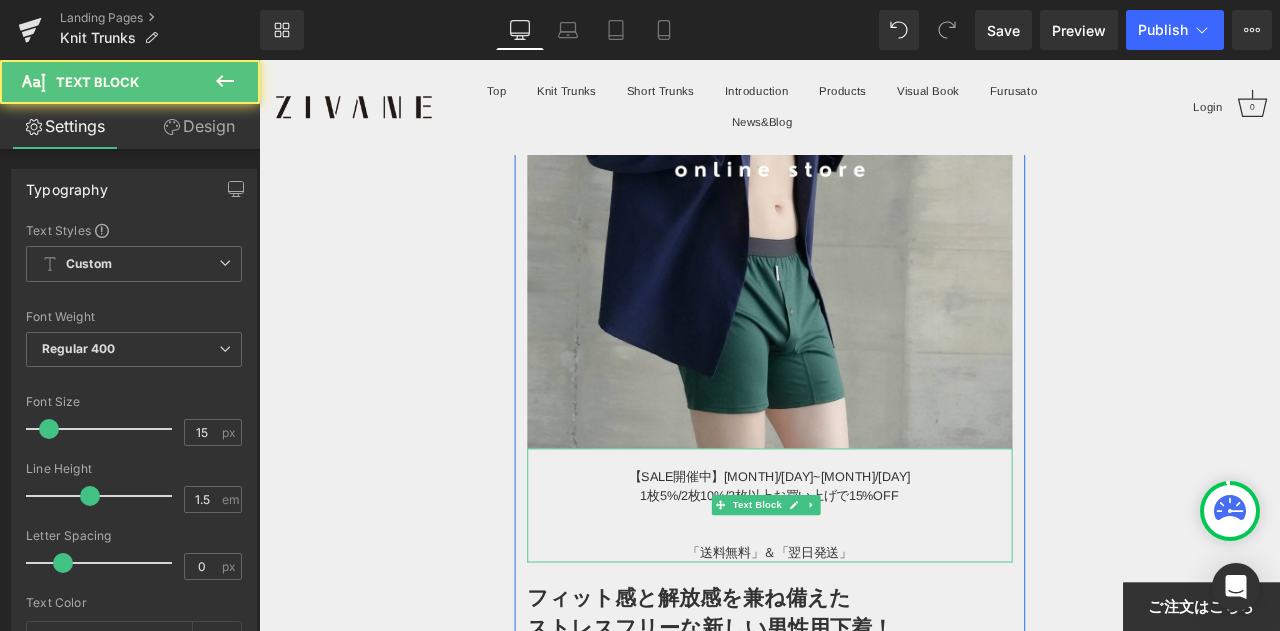 click at bounding box center (864, 622) 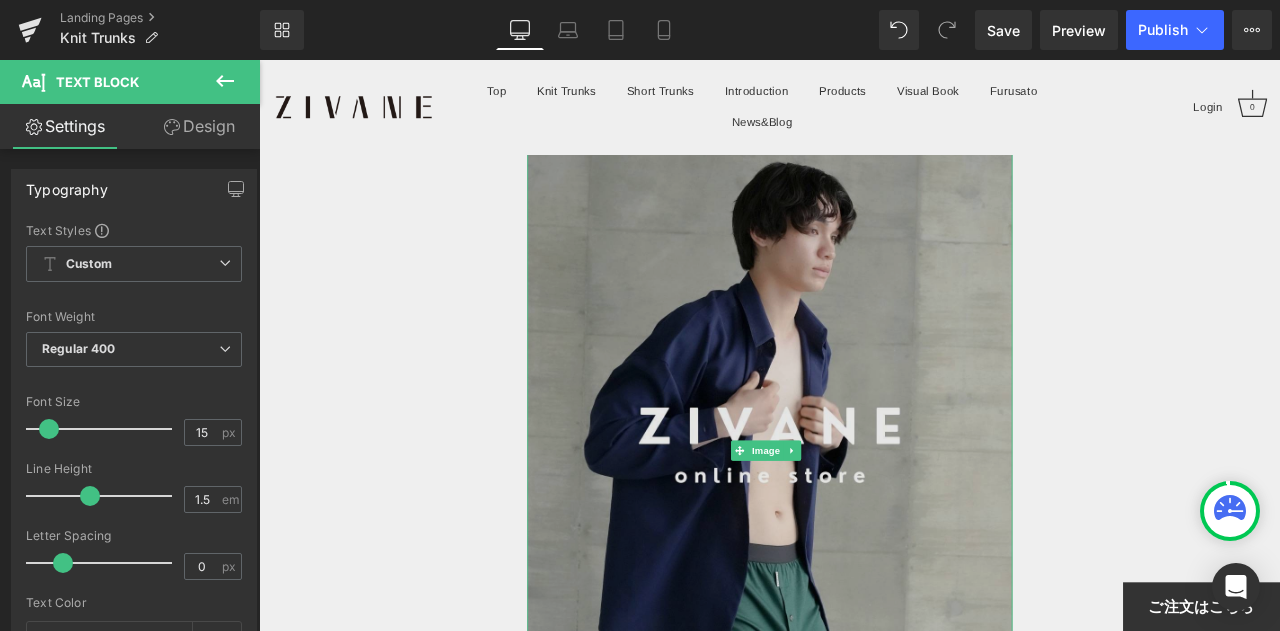scroll, scrollTop: 0, scrollLeft: 0, axis: both 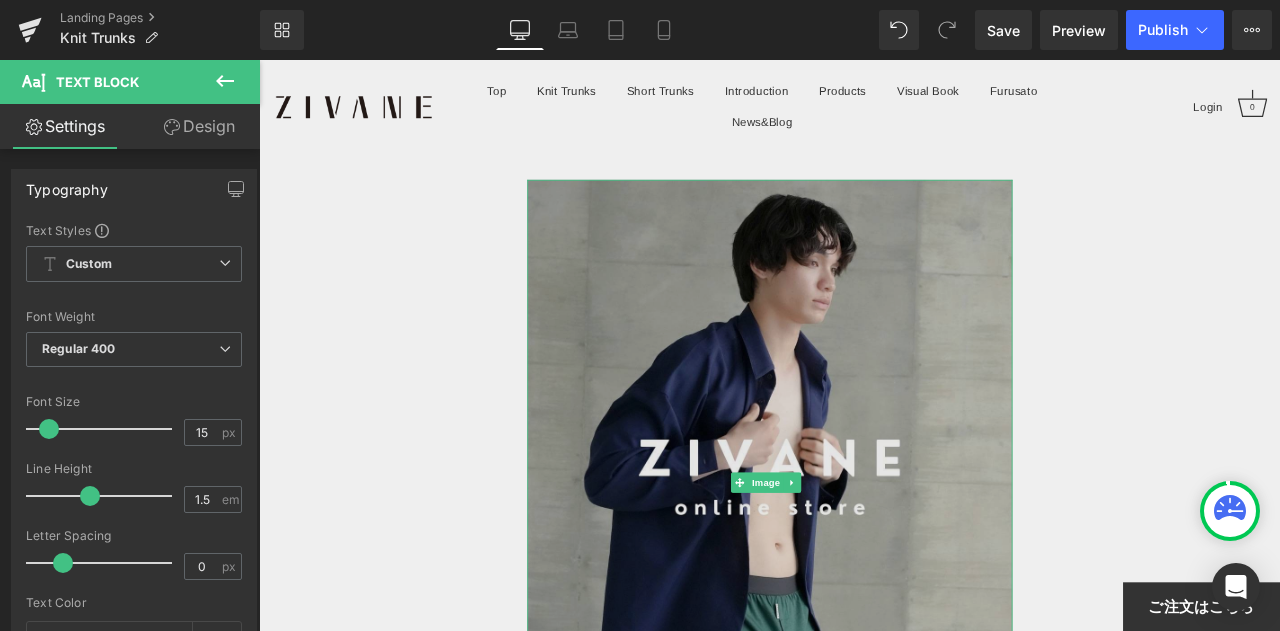 click at bounding box center (864, 561) 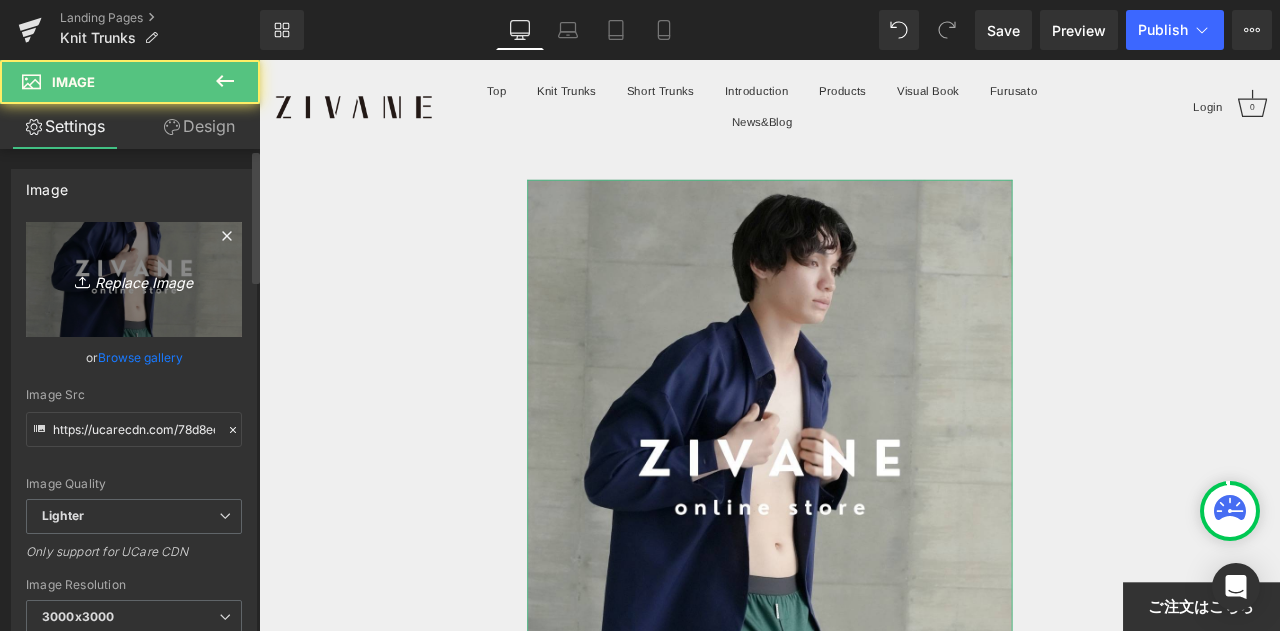 click on "Replace Image" at bounding box center (134, 279) 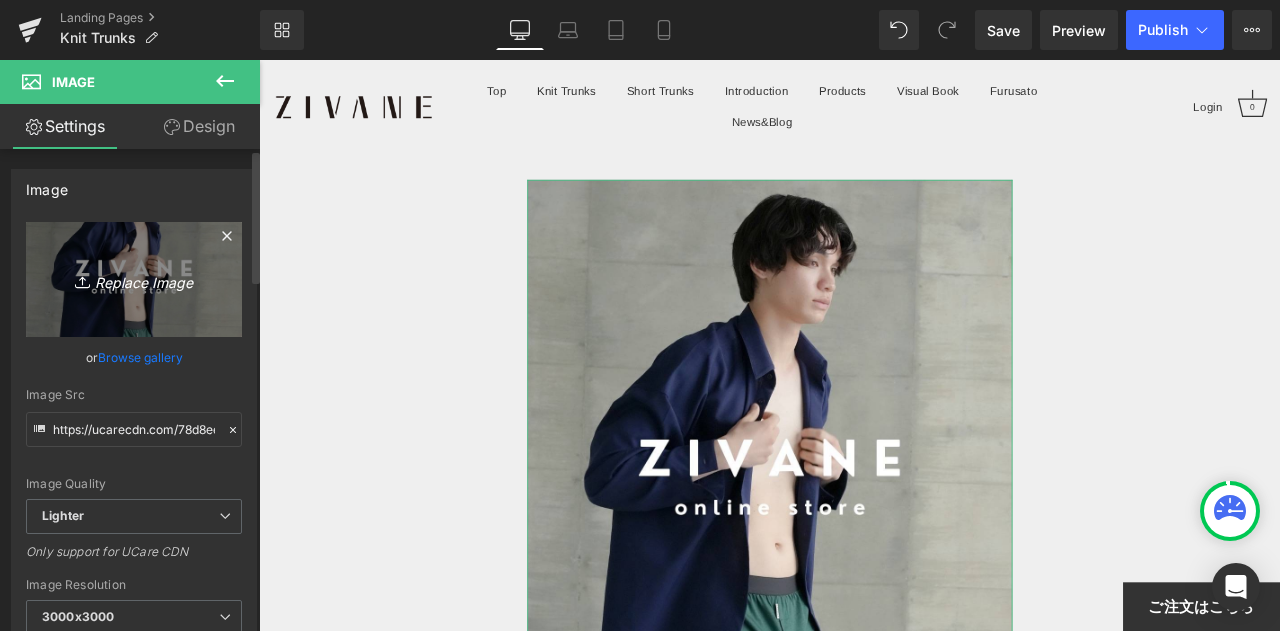 type on "C:\fakepath\S__108748807_0.jpg" 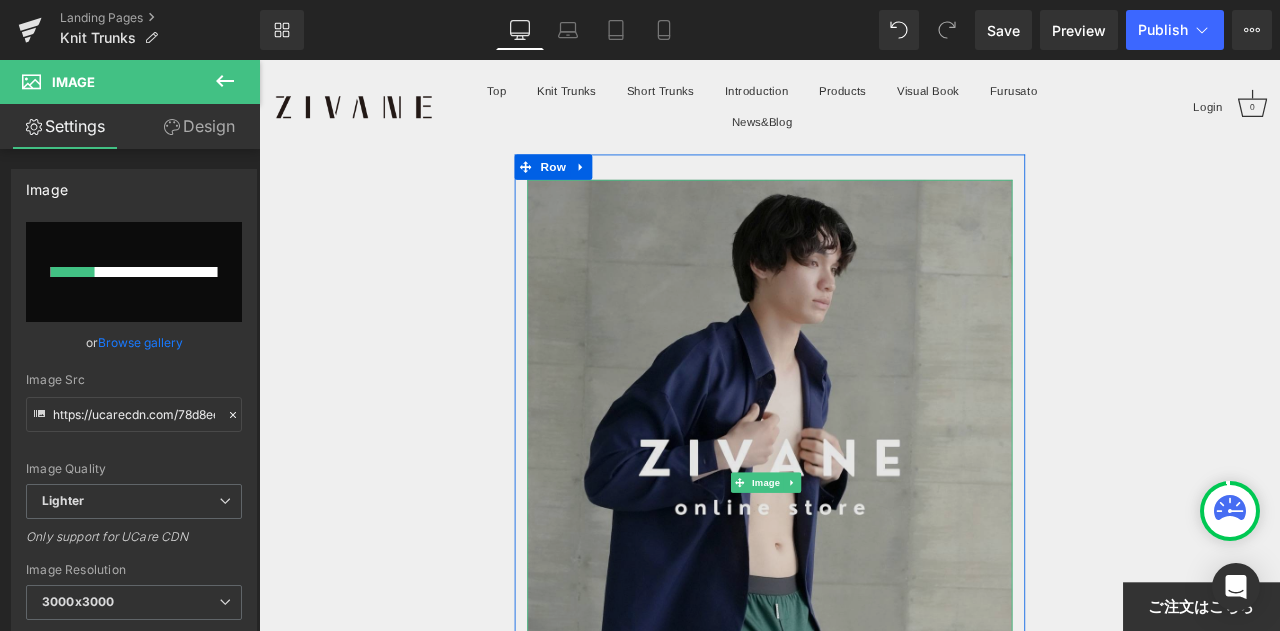 type 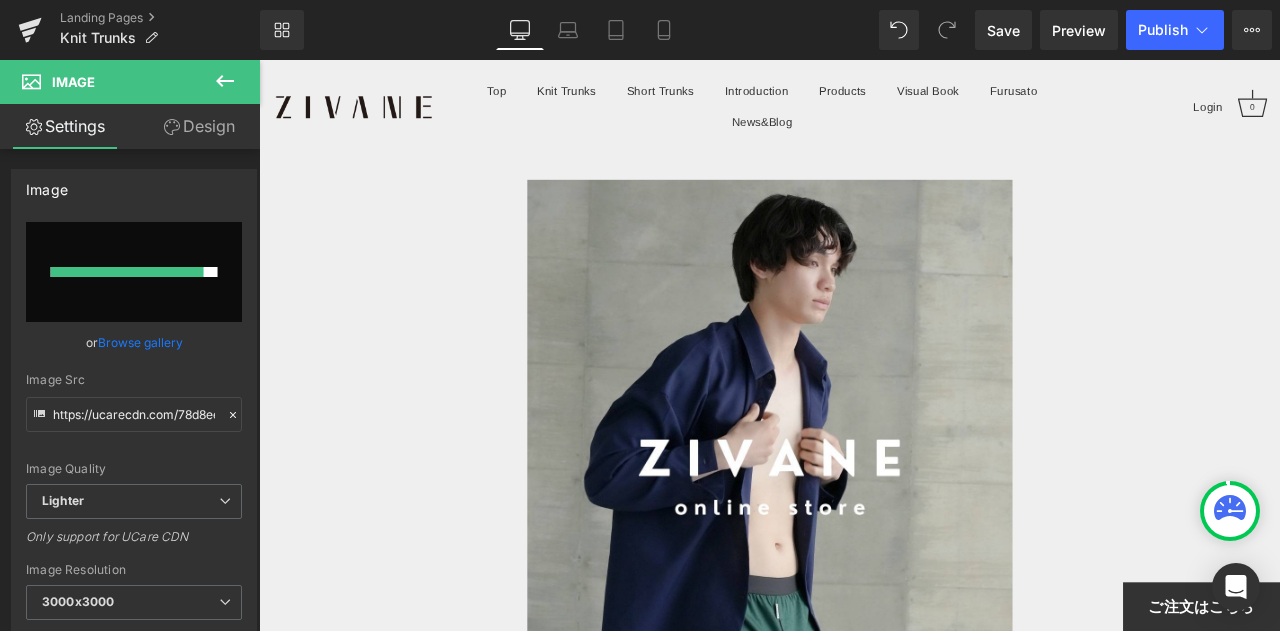 type on "https://ucarecdn.com/cb3312dd-382f-42ef-bca3-7e02df03bb5f/-/format/auto/-/preview/3000x3000/-/quality/lighter/S__108748807_0.jpg" 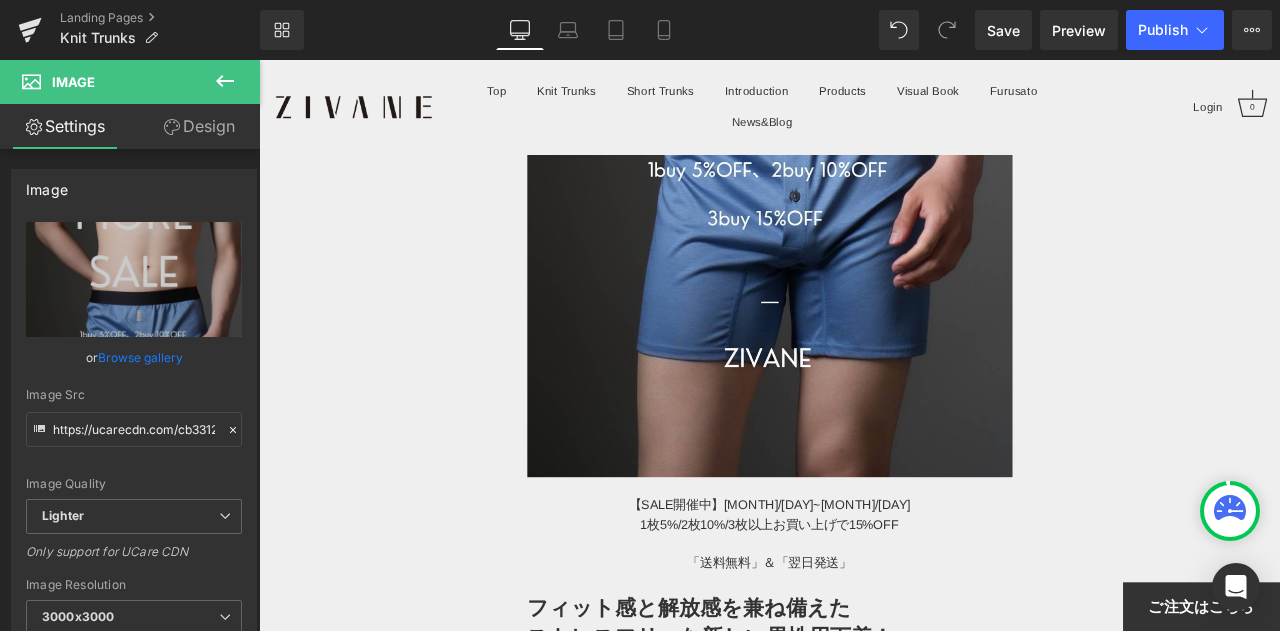 scroll, scrollTop: 800, scrollLeft: 0, axis: vertical 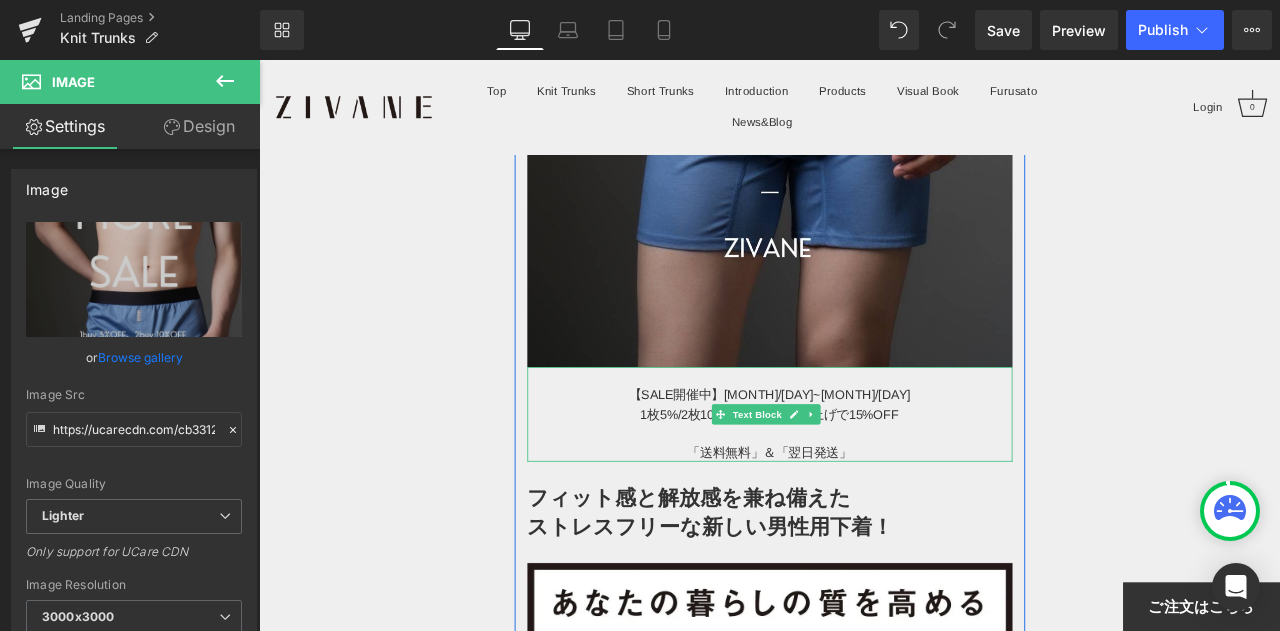 click on "【SALE開催中】[MONTH]/[DAY]~[MONTH]/[DAY]" at bounding box center (864, 456) 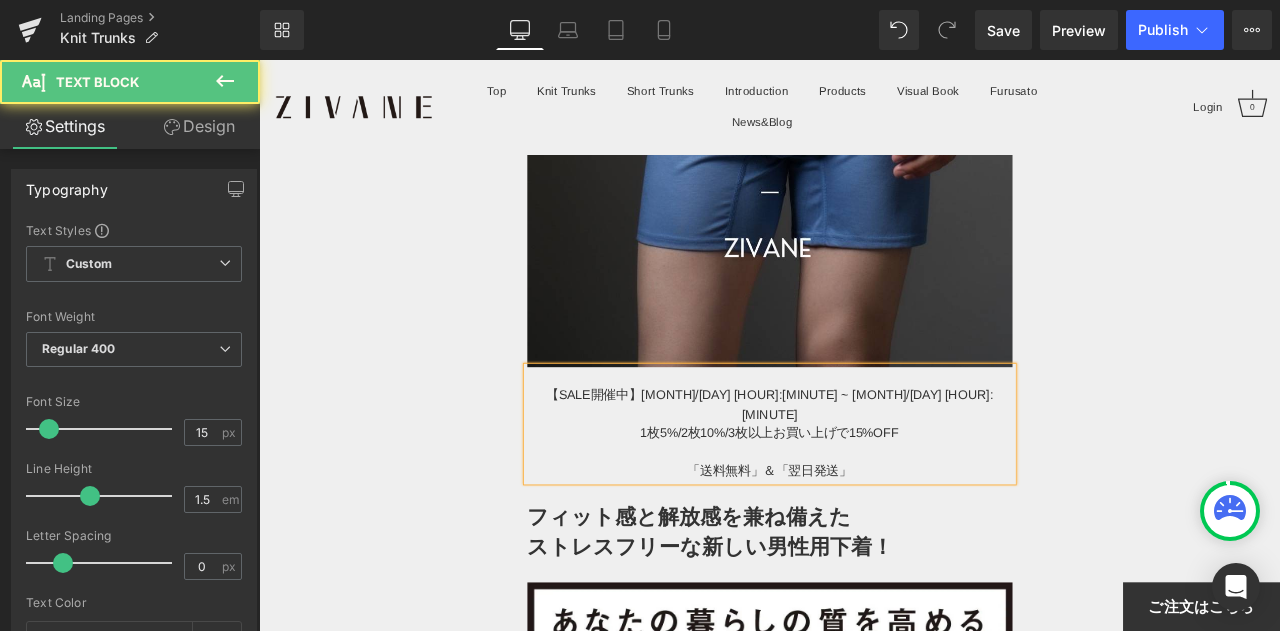click on "1枚5%/2枚10%/3枚以上お買い上げで15%OFF" at bounding box center (864, 501) 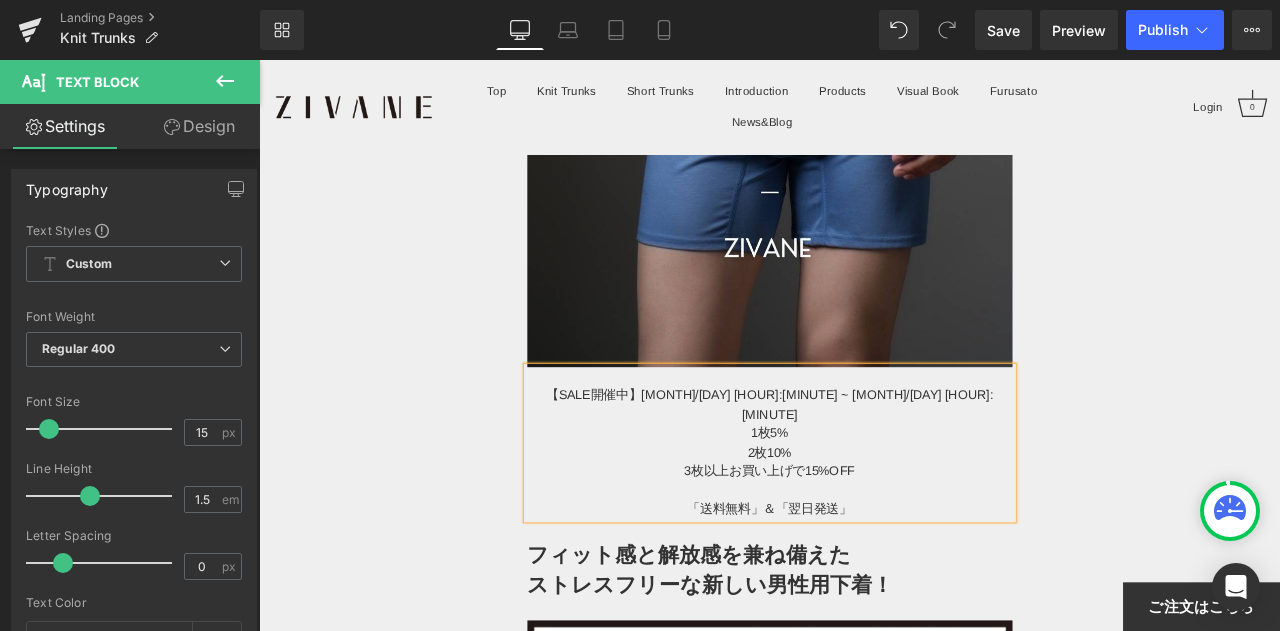 click on "2枚10%" at bounding box center [864, 525] 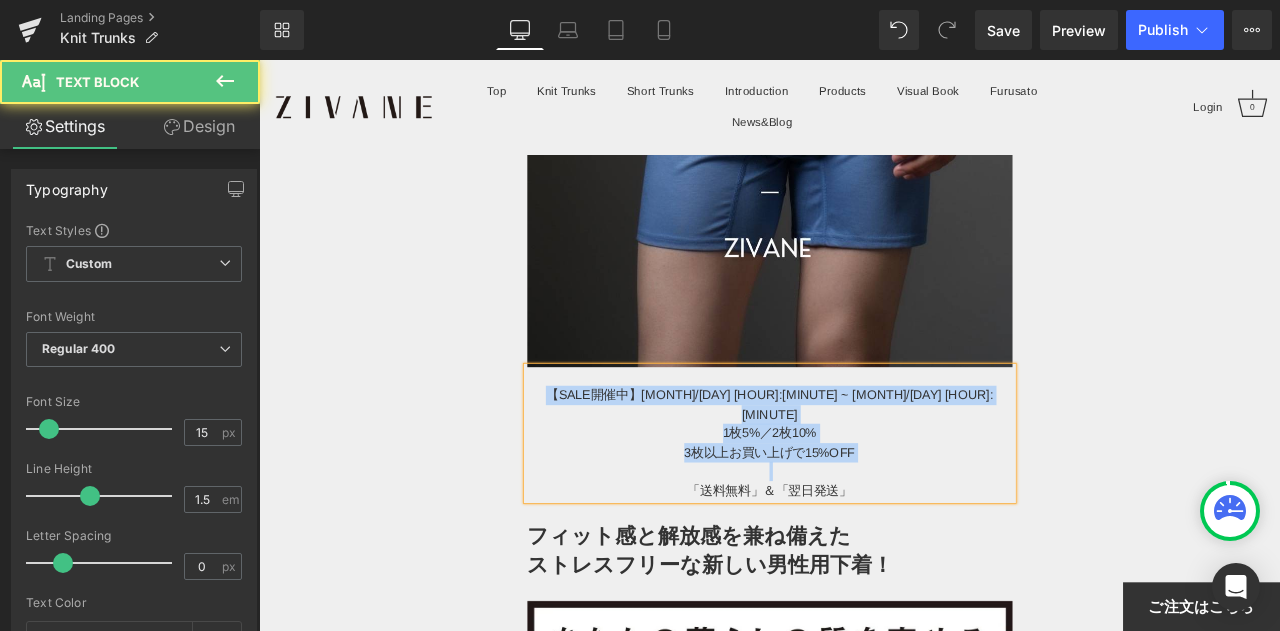 drag, startPoint x: 720, startPoint y: 441, endPoint x: 976, endPoint y: 505, distance: 263.87875 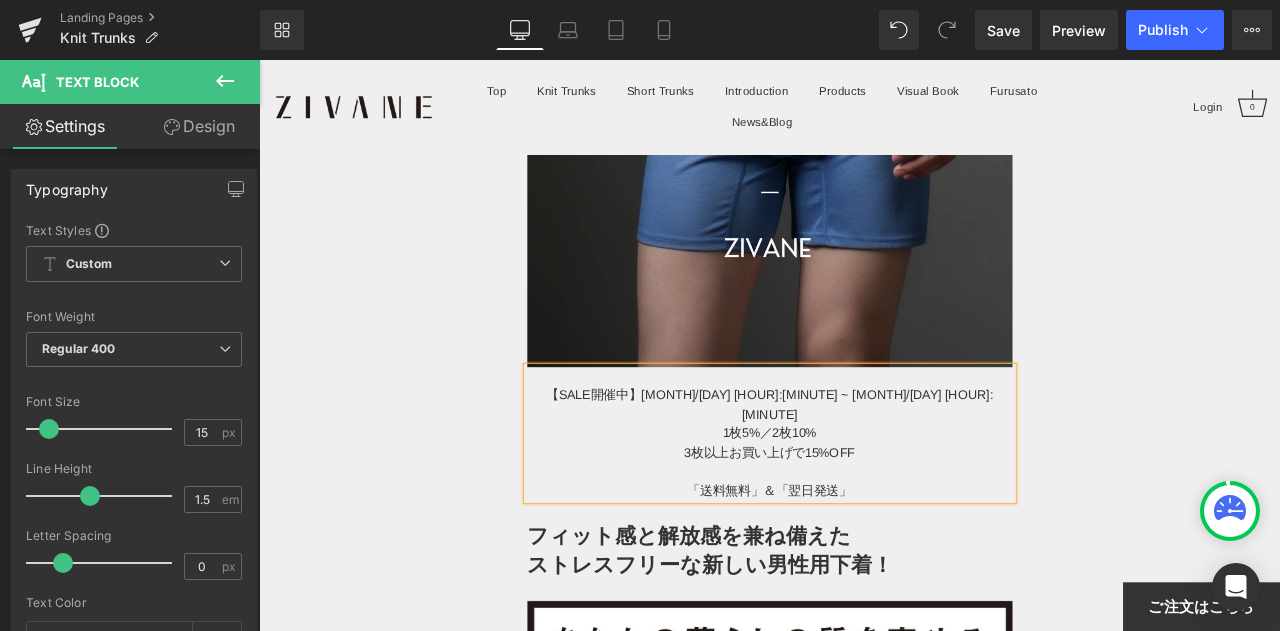 click on "Image         【SALE開催中】[MONTH]/[DAY] [HOUR]:[MINUTE] ~ [MONTH]/[DAY] [HOUR]:[MINUTE] 1枚5%／ 2枚10% 3枚以上お買い上げで15%OFF 「送料無料」＆「翌日発送」 Text Block         Text Block         フィット感と解放感を兼ね備えた ストレスフリーな新しい男性用下着！ Text Block         Heading         Image         Image         ZIVANEは日本の 「襦袢(じゅばん)」 をヒントに考えられた、新しい男性用アンダーウエアです。 こだわりの特殊素材を、創業60年の日本の工場で丁寧に縫製。 付属品もこだわり抜いた 日本製 を使用し、高品質で品格のある一枚に仕上がりました。 肌触り・通気性・伸縮性 などの履き心地の良さに加え、デザイン性にも妥協せず、365日快適に着ていただけるアンダーウエアです。 ぜひこの快適さ、体感してください…！ Text Block         ニットトランクス ZIVANE Heading         Image         快適性 です。" at bounding box center (864, 8947) 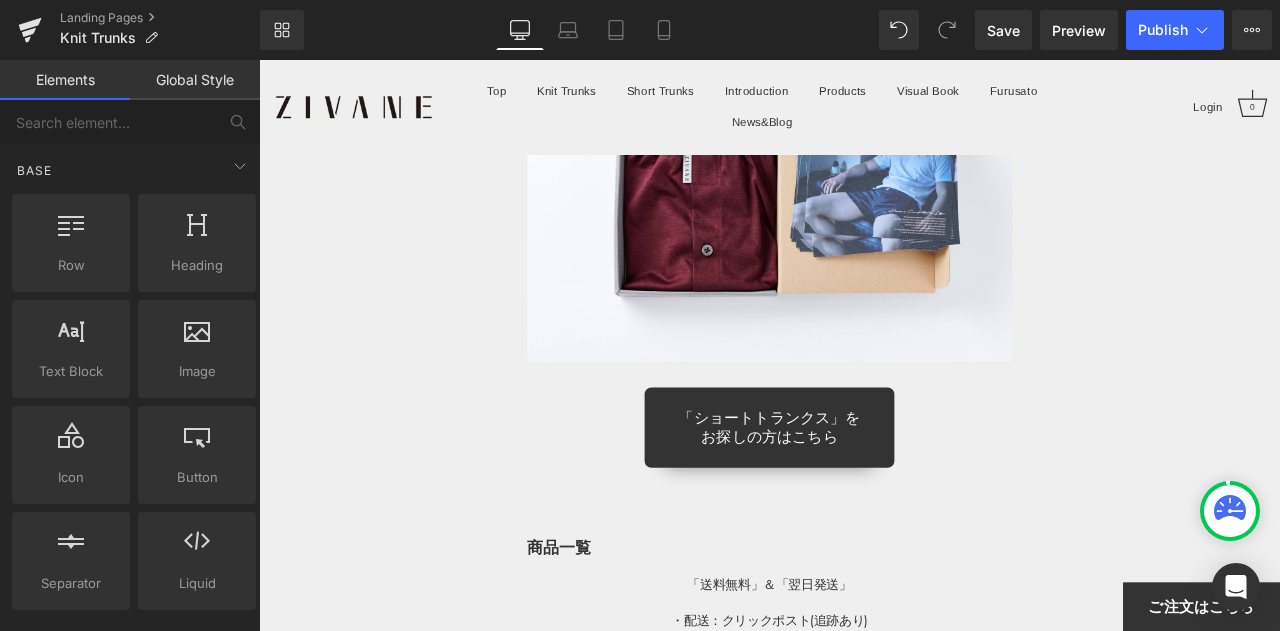 scroll, scrollTop: 16915, scrollLeft: 0, axis: vertical 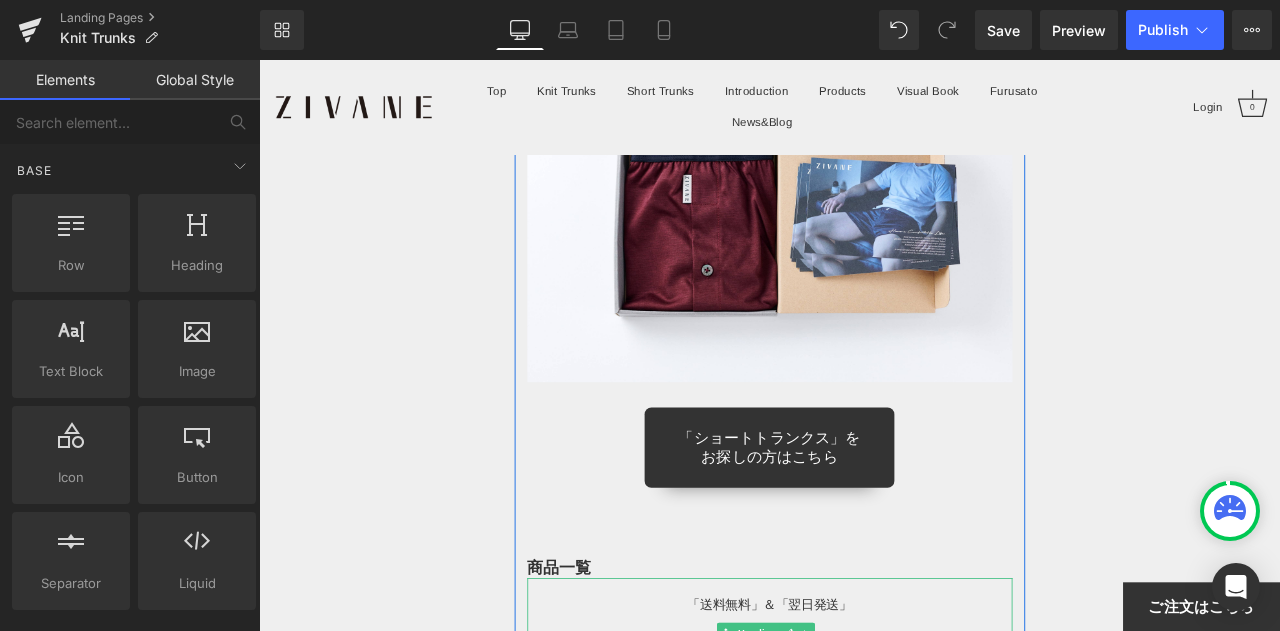 click on "「送料無料」＆「翌日発送」" at bounding box center [864, 705] 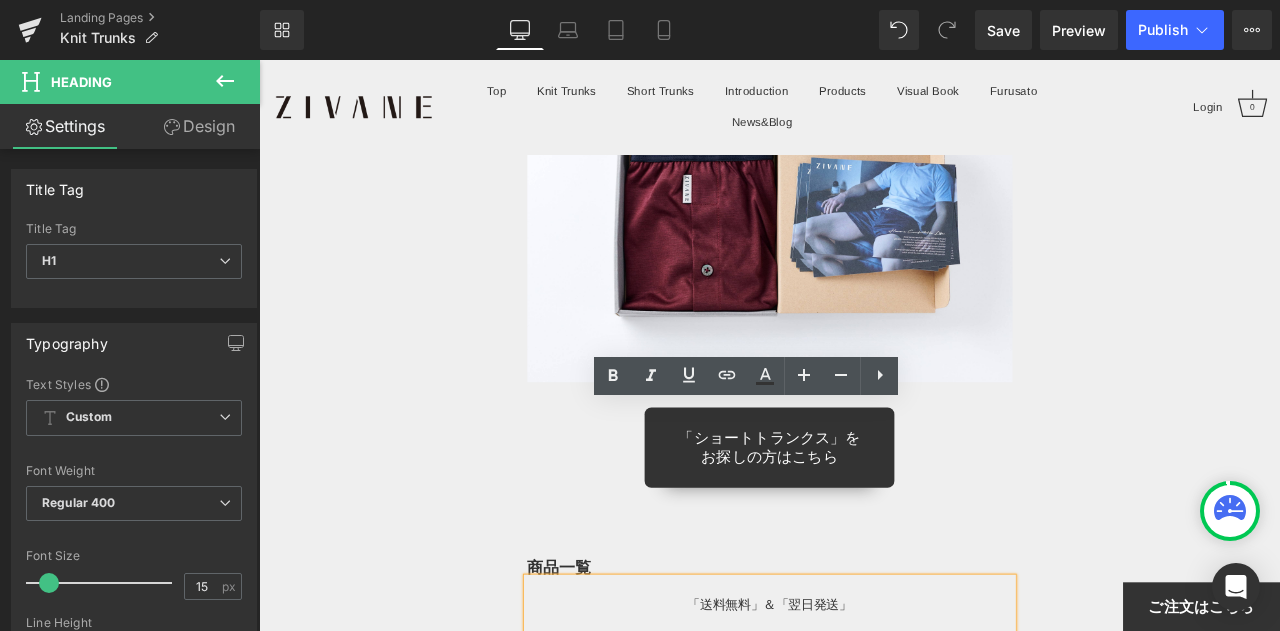 click on "「送料無料」＆「翌日発送」" at bounding box center [864, 705] 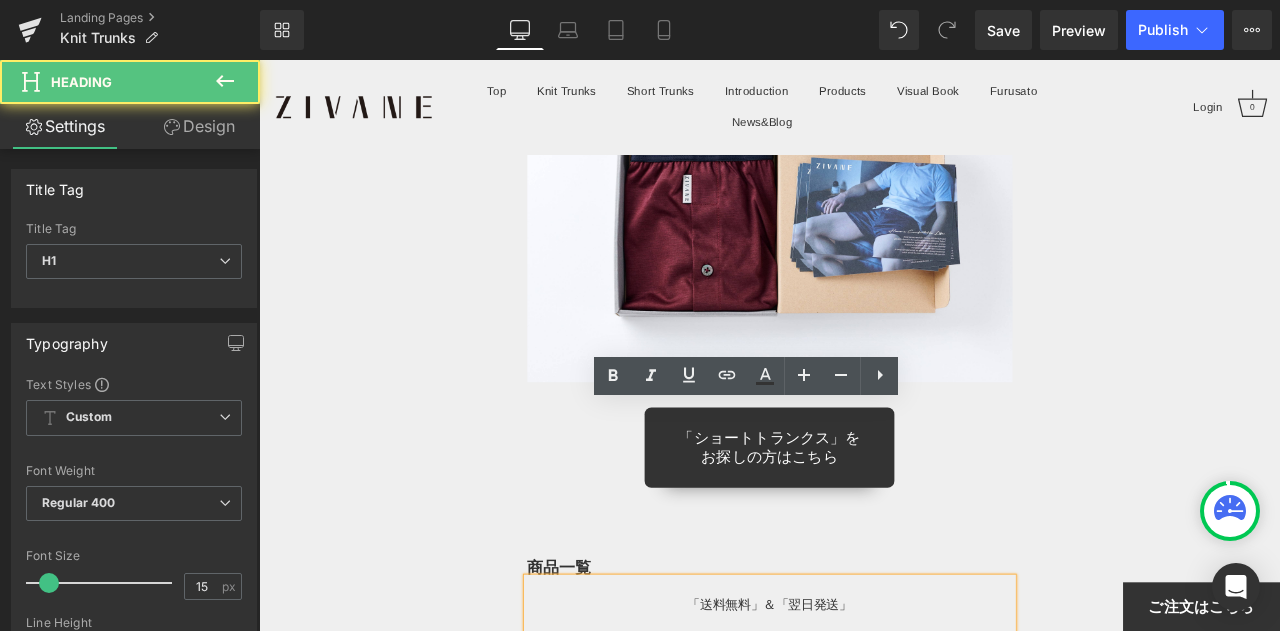 type 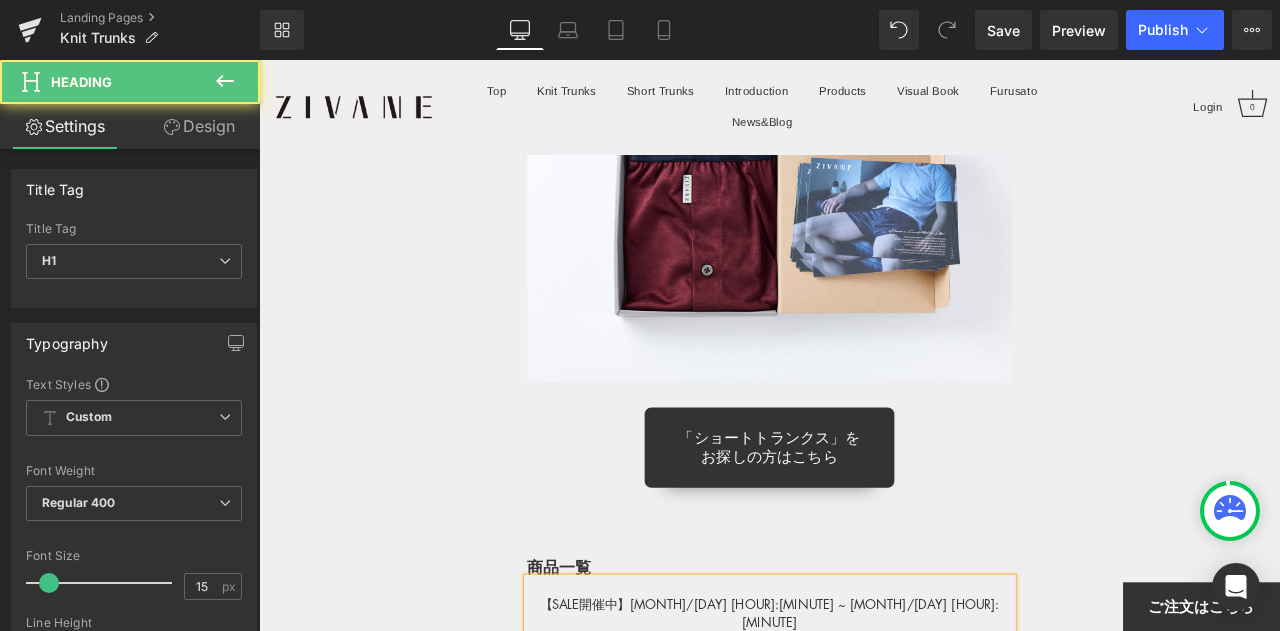 click on "3枚以上お買い上げで15%OFF" at bounding box center [864, 810] 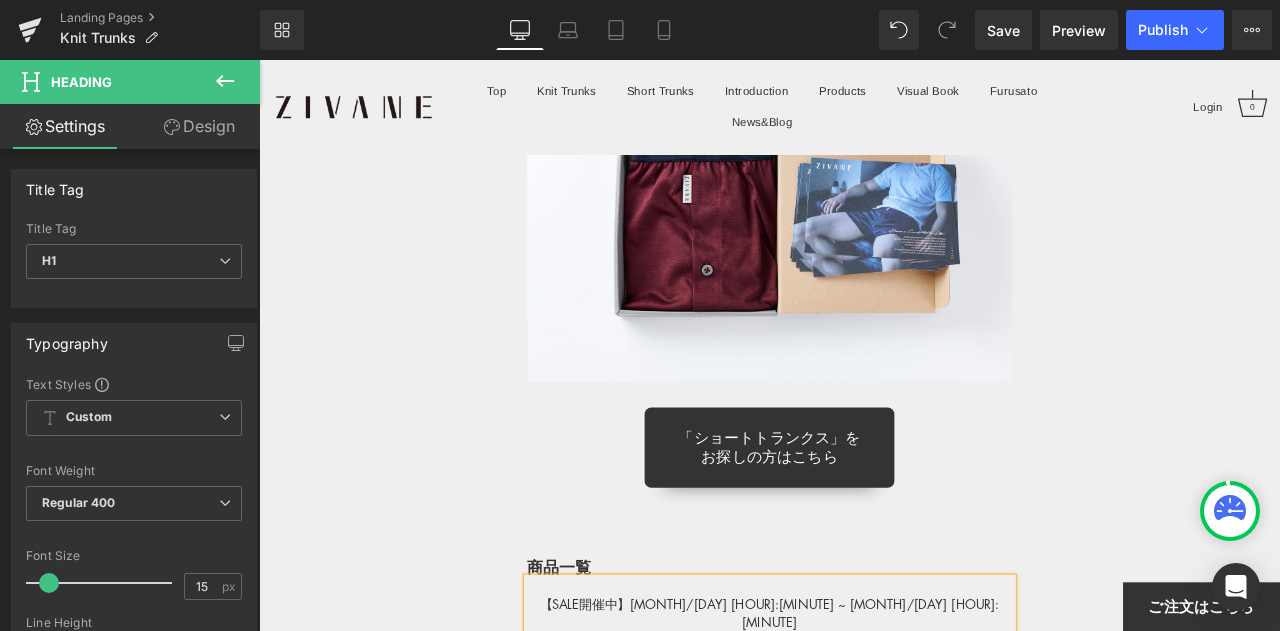 click on "1枚5%／2枚10%" at bounding box center (864, 768) 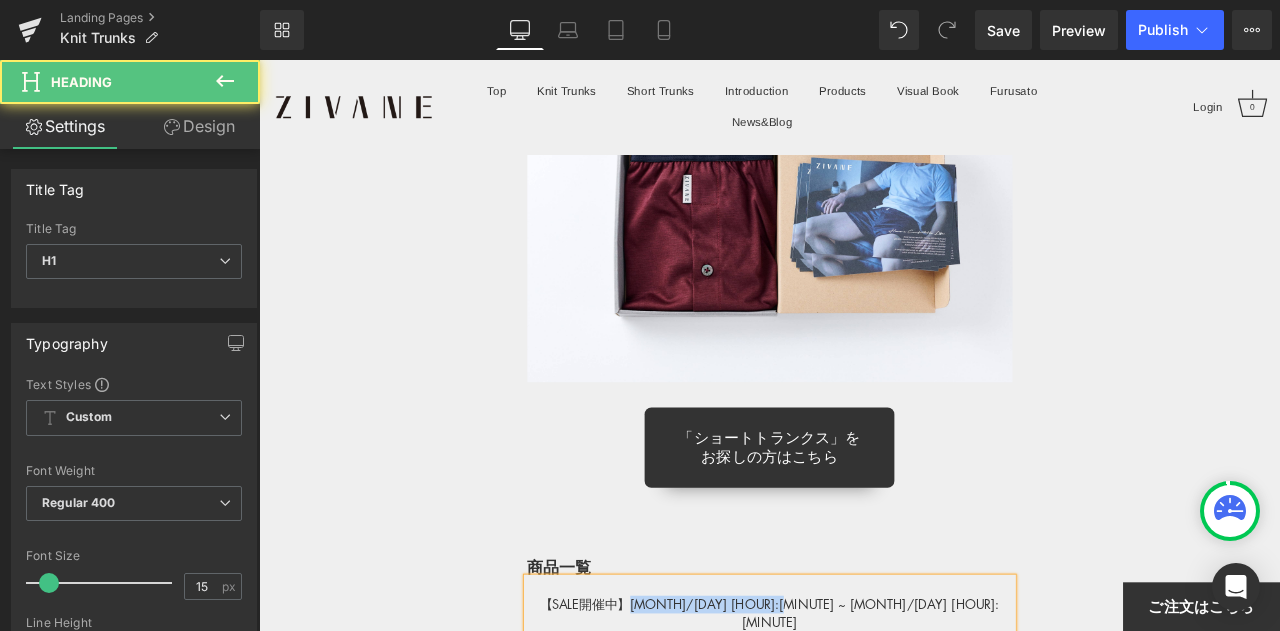 drag, startPoint x: 820, startPoint y: 498, endPoint x: 1008, endPoint y: 498, distance: 188 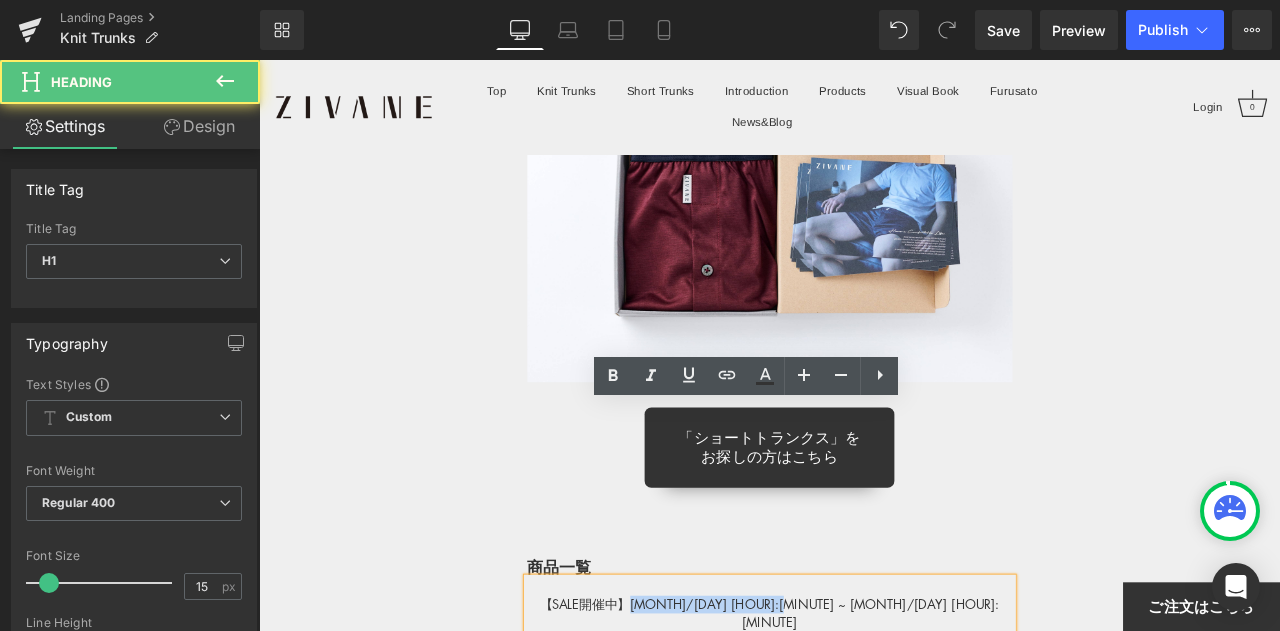 click on "【SALE開催中】[MONTH]/[DAY] [HOUR]:[MINUTE] ~ [MONTH]/[DAY] [HOUR]:[MINUTE]" at bounding box center (864, 715) 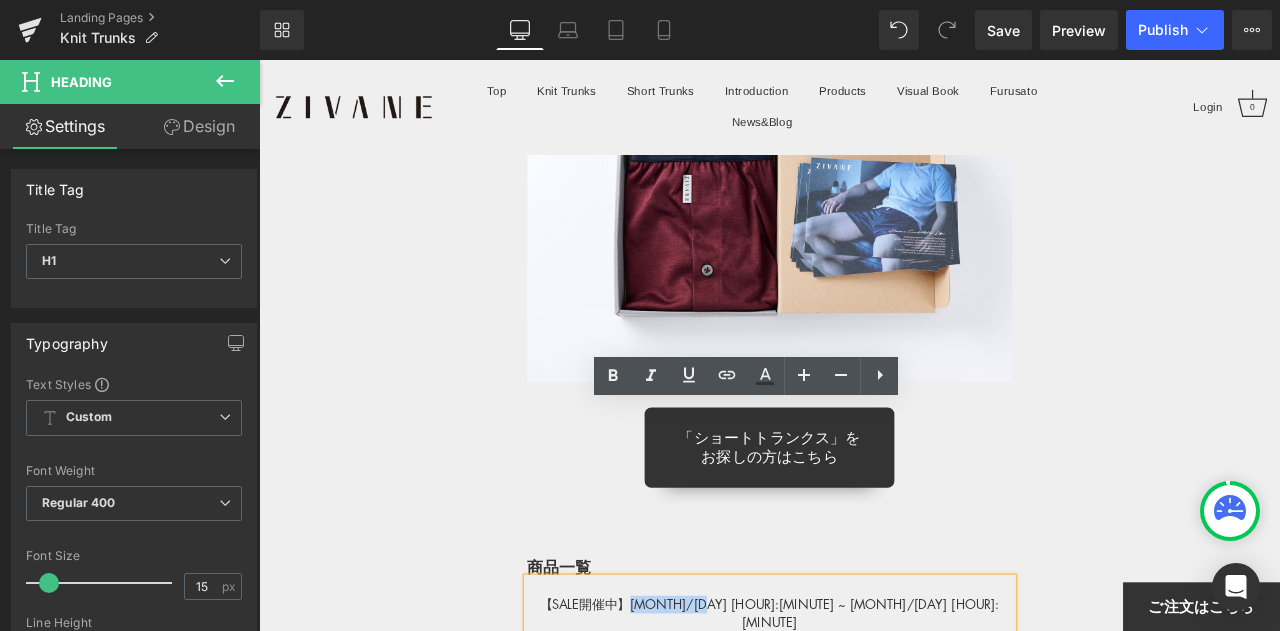 drag, startPoint x: 823, startPoint y: 496, endPoint x: 900, endPoint y: 496, distance: 77 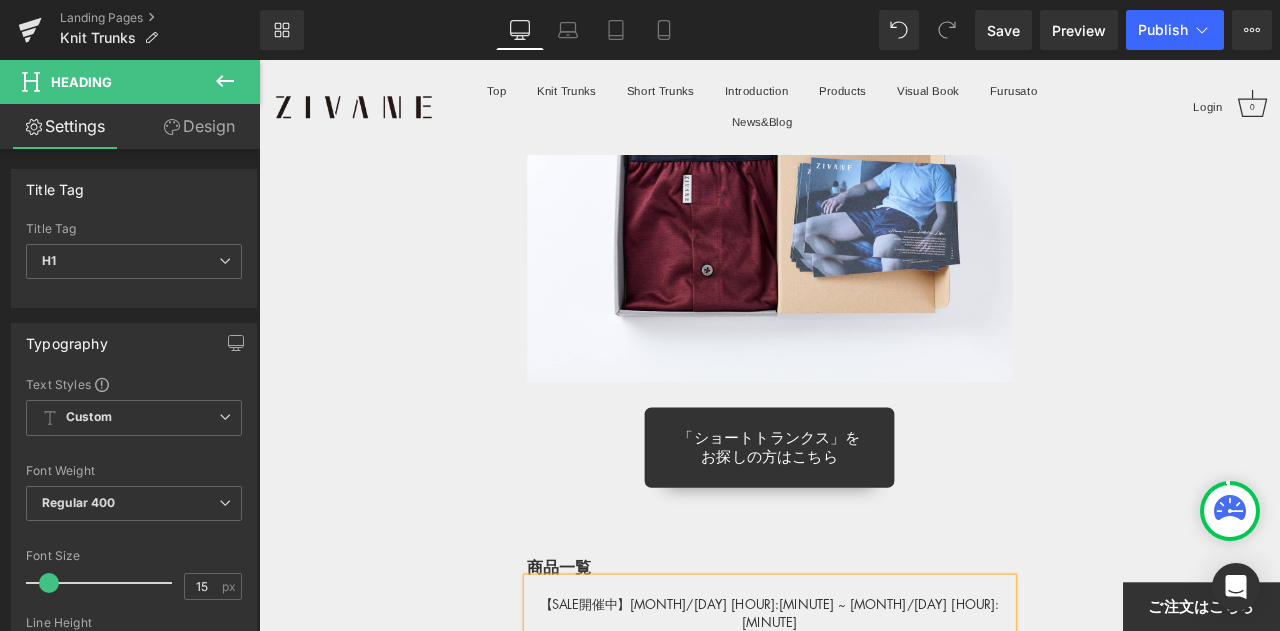click on "Image         【SALE開催中】[MONTH]/[DAY] [HOUR]:[MINUTE] ~ [MONTH]/[DAY] [HOUR]:[MINUTE] 1枚5%／ 2枚10% 3枚以上お買い上げで15%OFF 「送料無料」＆「翌日発送」 Text Block         Text Block         フィット感と解放感を兼ね備えた ストレスフリーな新しい男性用下着！ Text Block         Heading         Image         Image         ZIVANEは日本の 「襦袢(じゅばん)」 をヒントに考えられた、新しい男性用アンダーウエアです。 こだわりの特殊素材を、創業60年の日本の工場で丁寧に縫製。 付属品もこだわり抜いた 日本製 を使用し、高品質で品格のある一枚に仕上がりました。 肌触り・通気性・伸縮性 などの履き心地の良さに加え、デザイン性にも妥協せず、365日快適に着ていただけるアンダーウエアです。 ぜひこの快適さ、体感してください…！ Text Block         ニットトランクス ZIVANE Heading         Image         快適性 です。" at bounding box center [864, -7115] 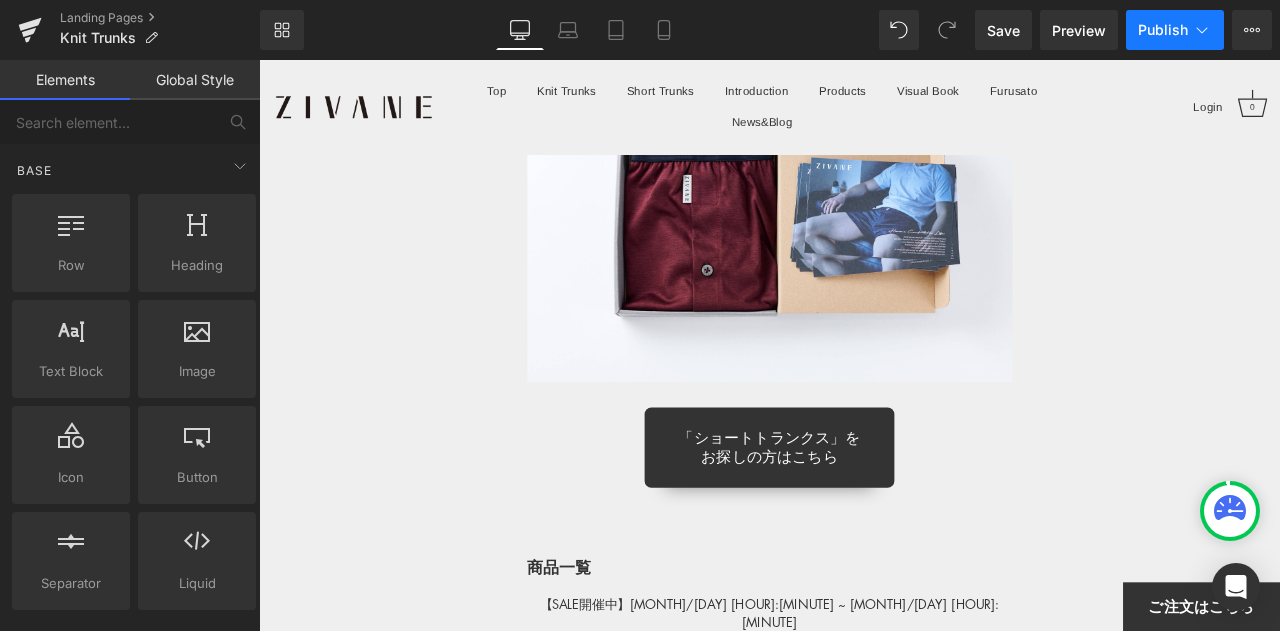 click on "Publish" at bounding box center (1175, 30) 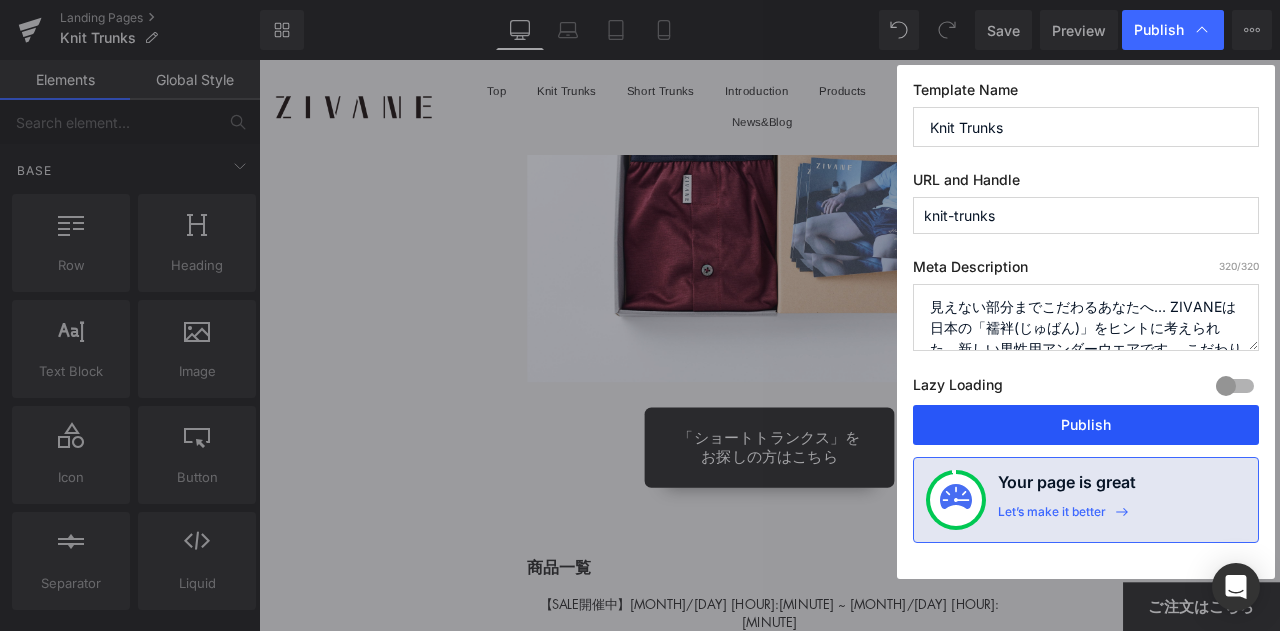 click on "Publish" at bounding box center (1086, 425) 